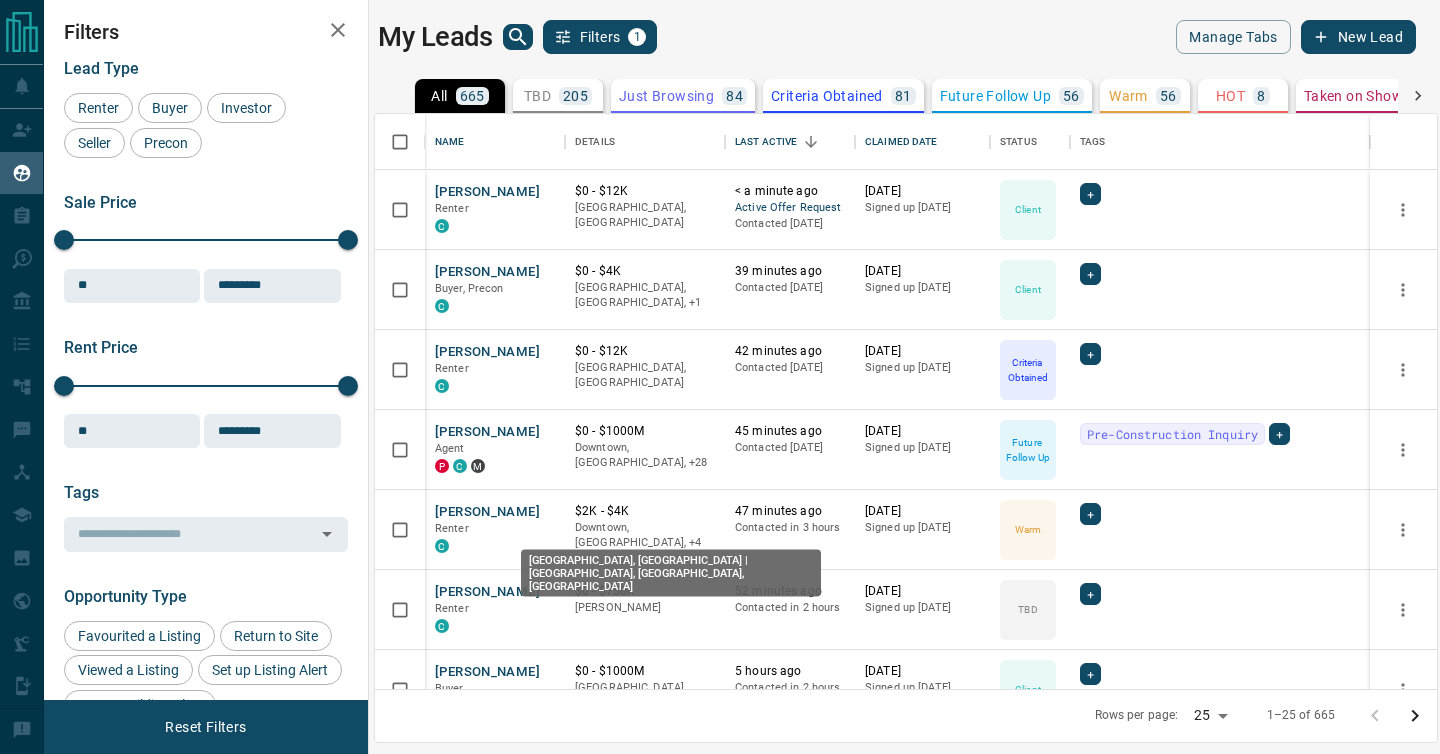 scroll, scrollTop: 0, scrollLeft: 0, axis: both 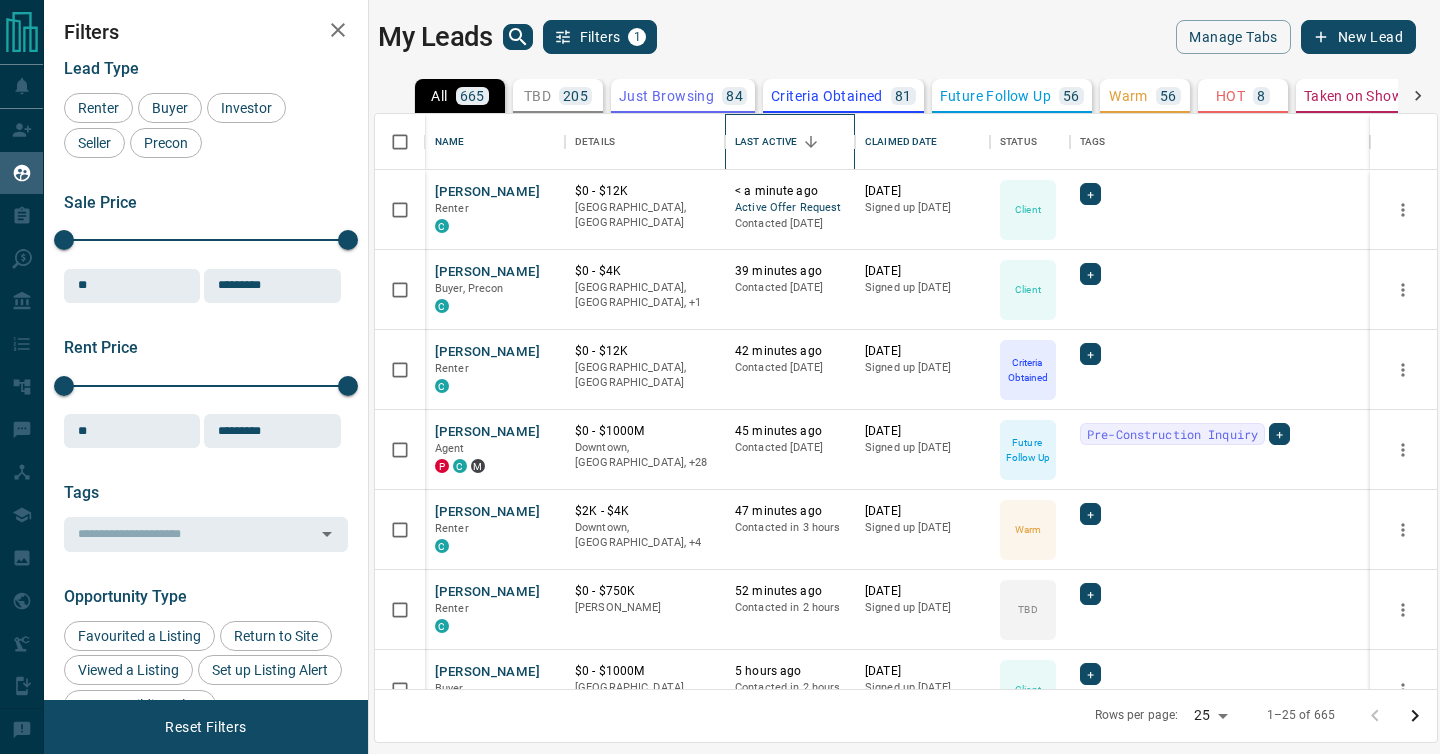 click on "Last Active" at bounding box center (766, 142) 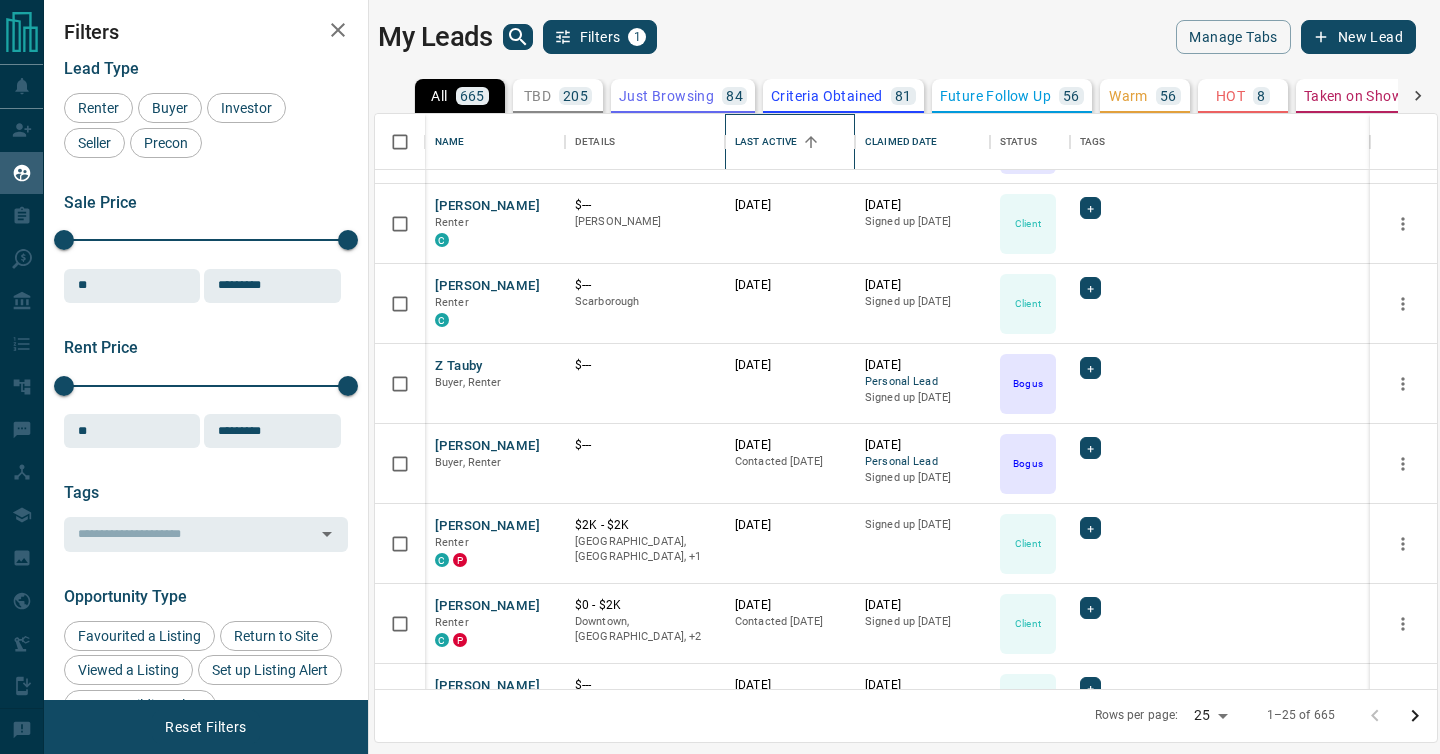 scroll, scrollTop: 71, scrollLeft: 0, axis: vertical 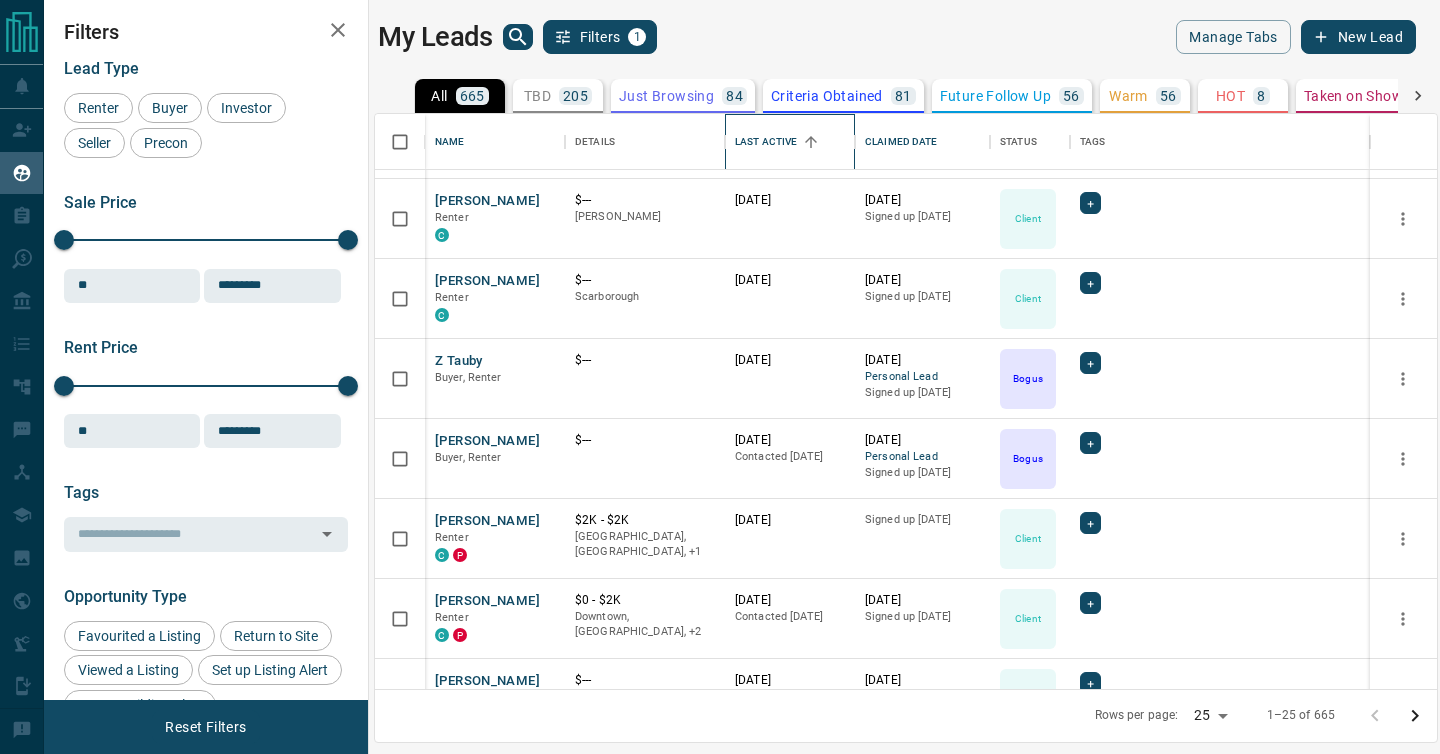 click on "Last Active" at bounding box center [766, 142] 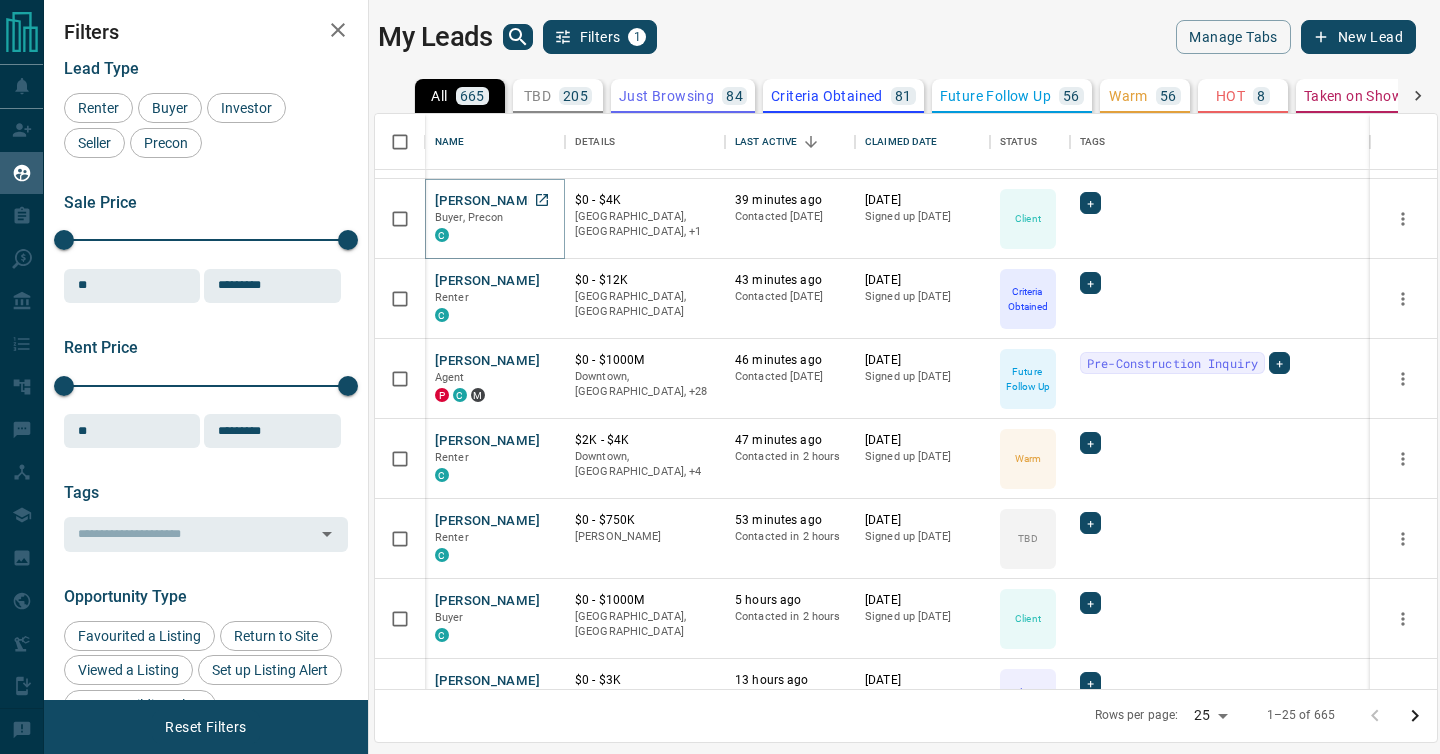 click on "[PERSON_NAME]" at bounding box center (487, 201) 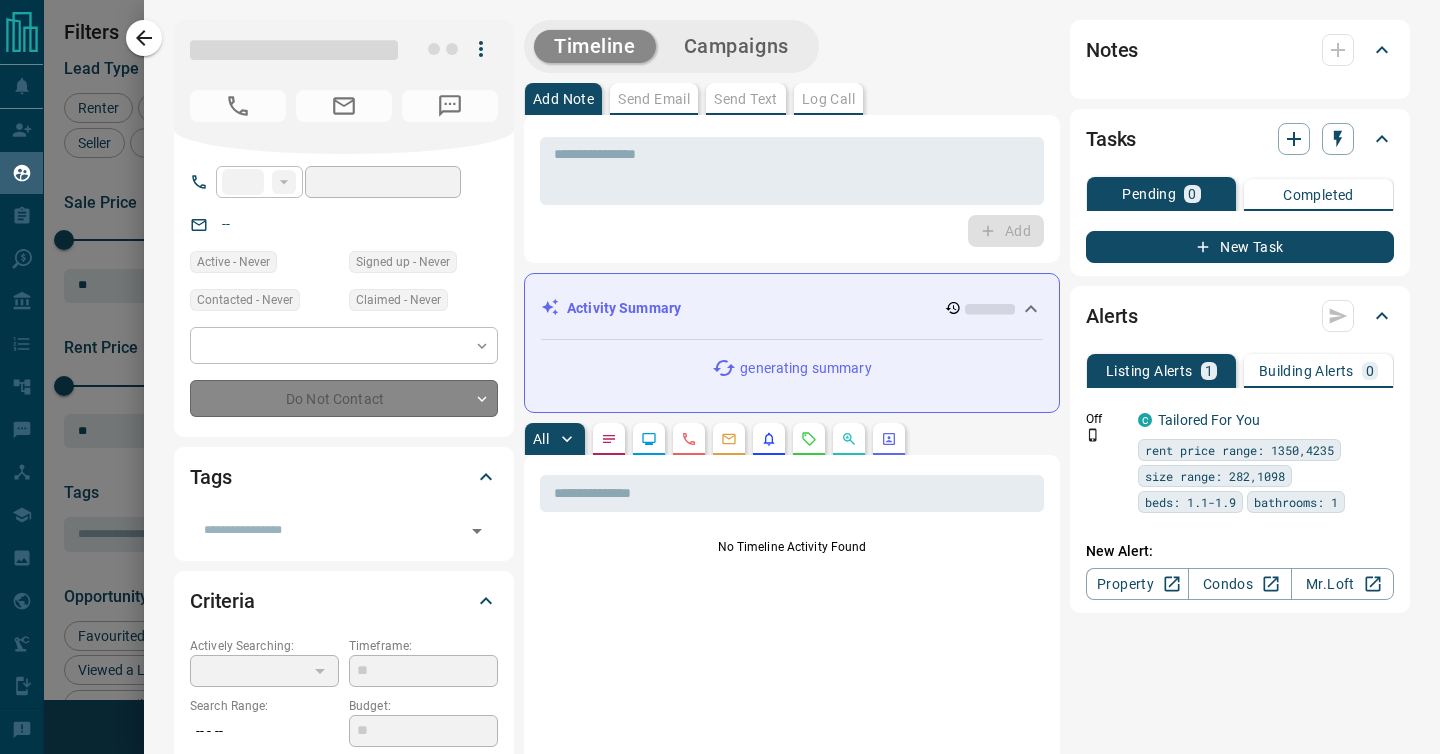 type on "**" 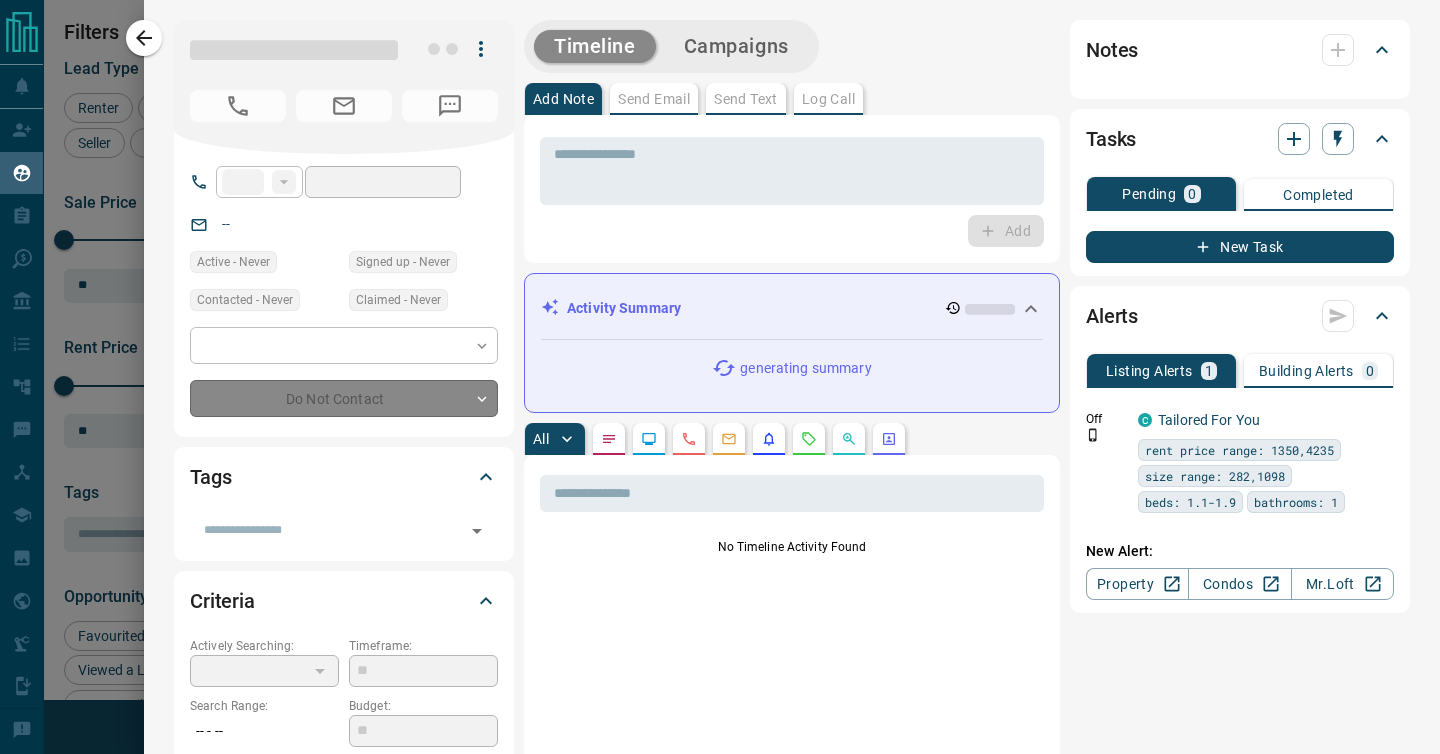 type on "**********" 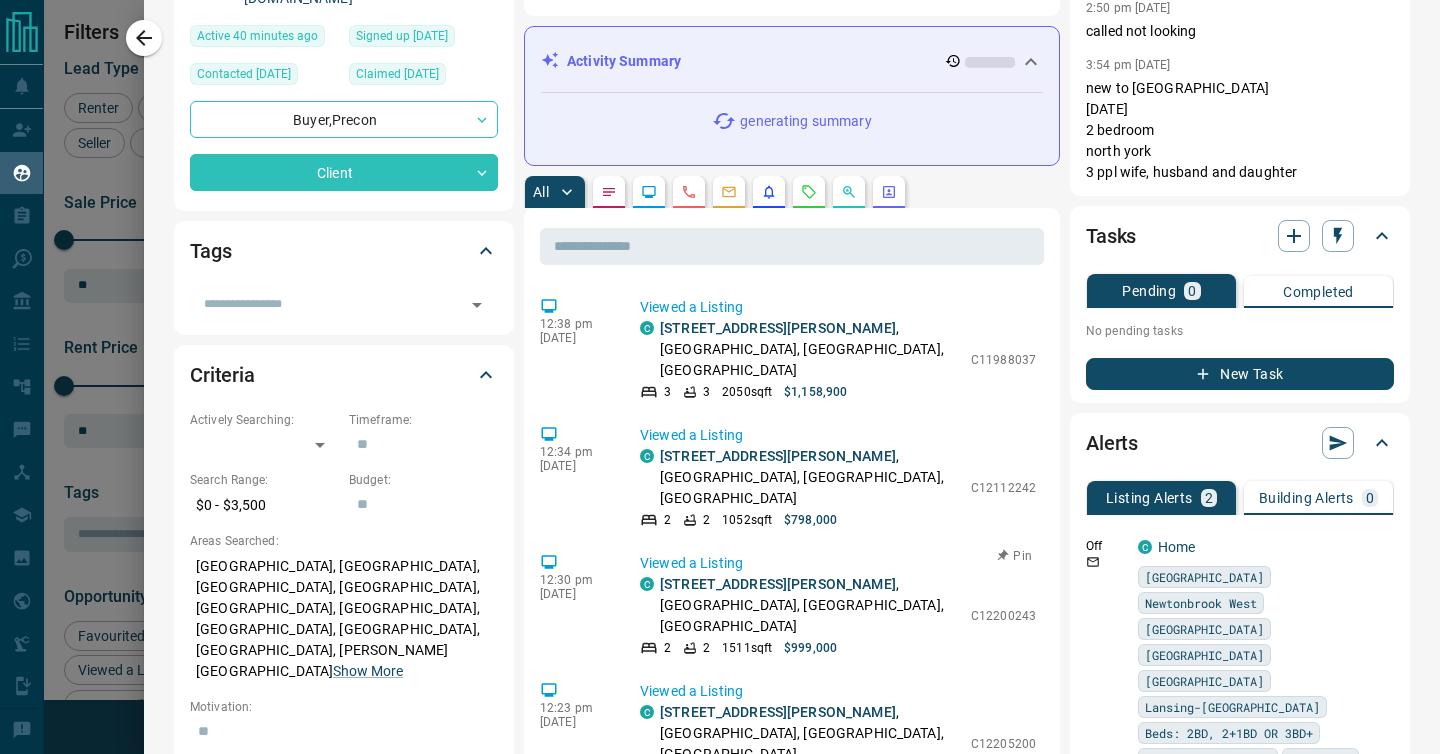 scroll, scrollTop: 257, scrollLeft: 0, axis: vertical 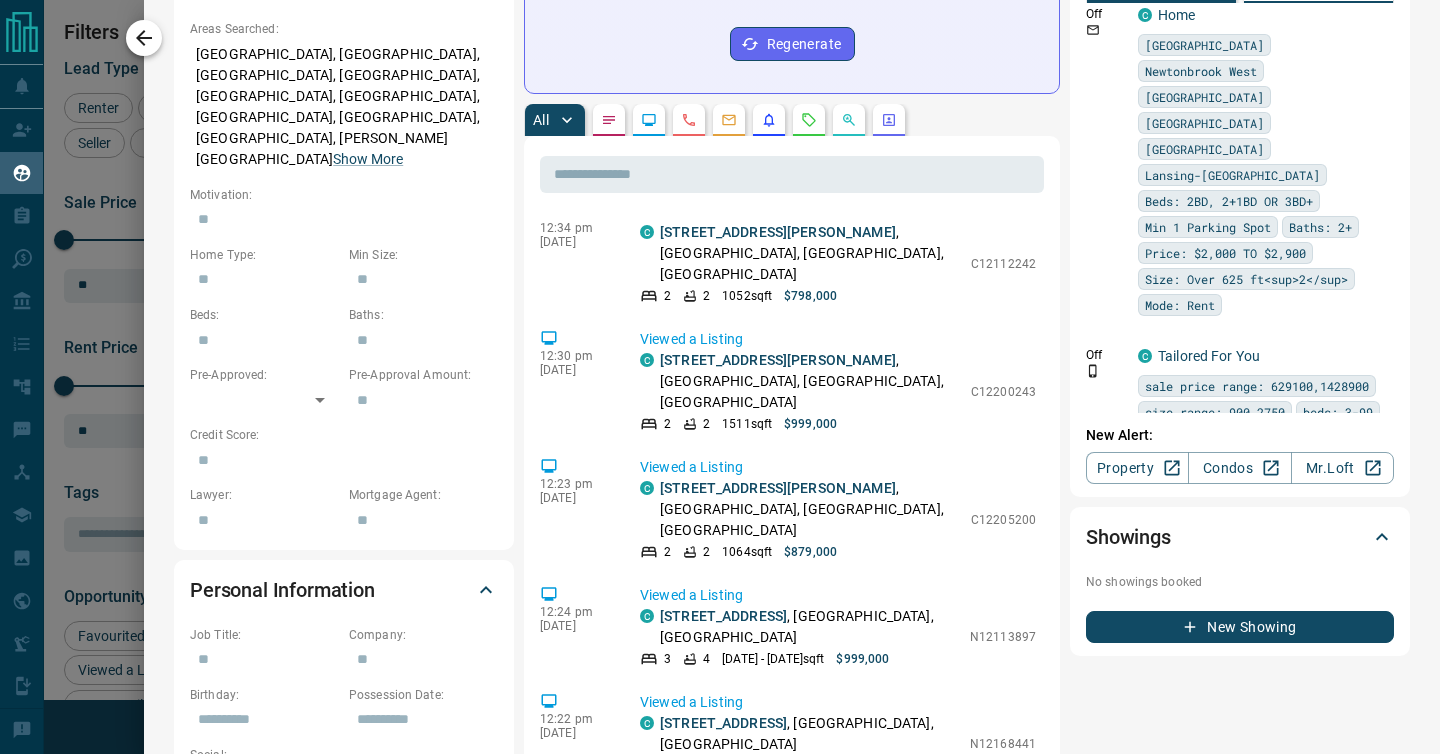 click 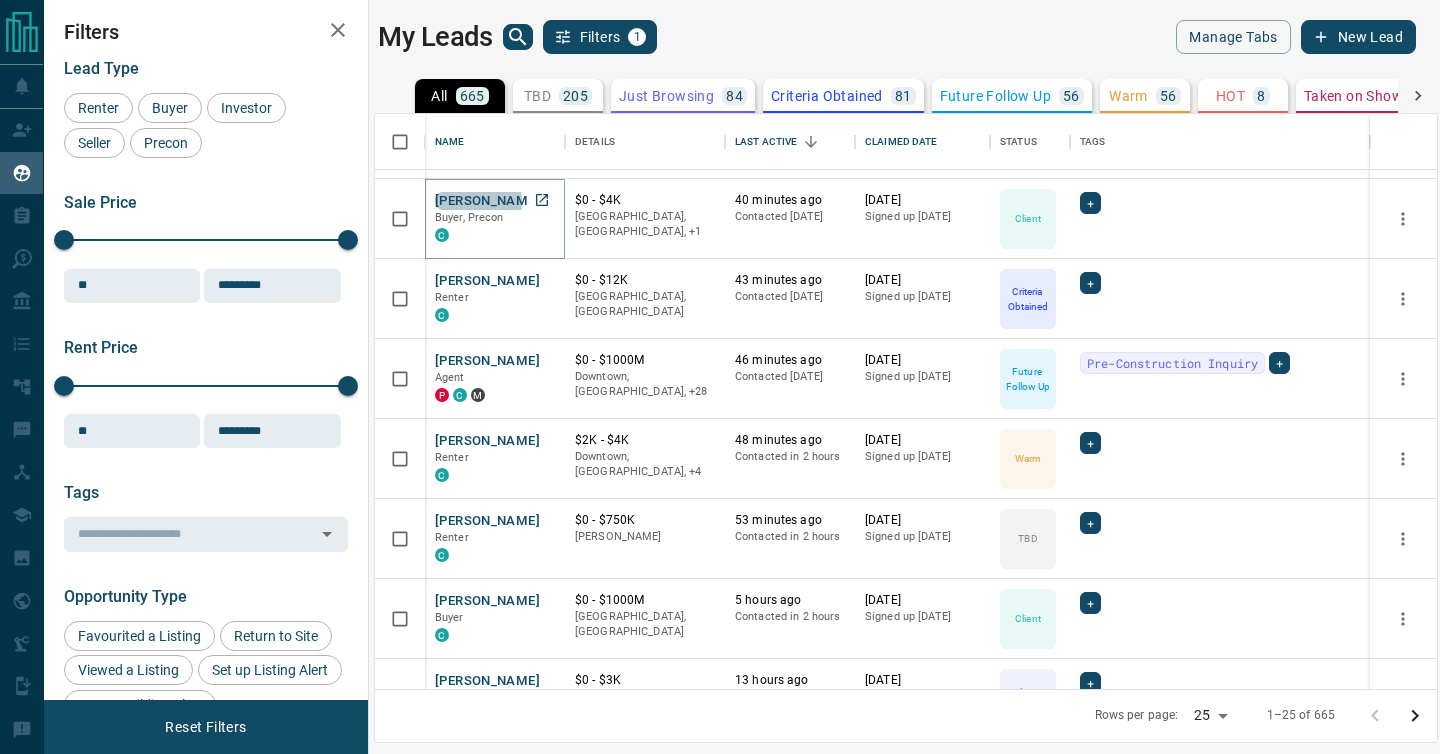 click on "[PERSON_NAME]" at bounding box center (487, 201) 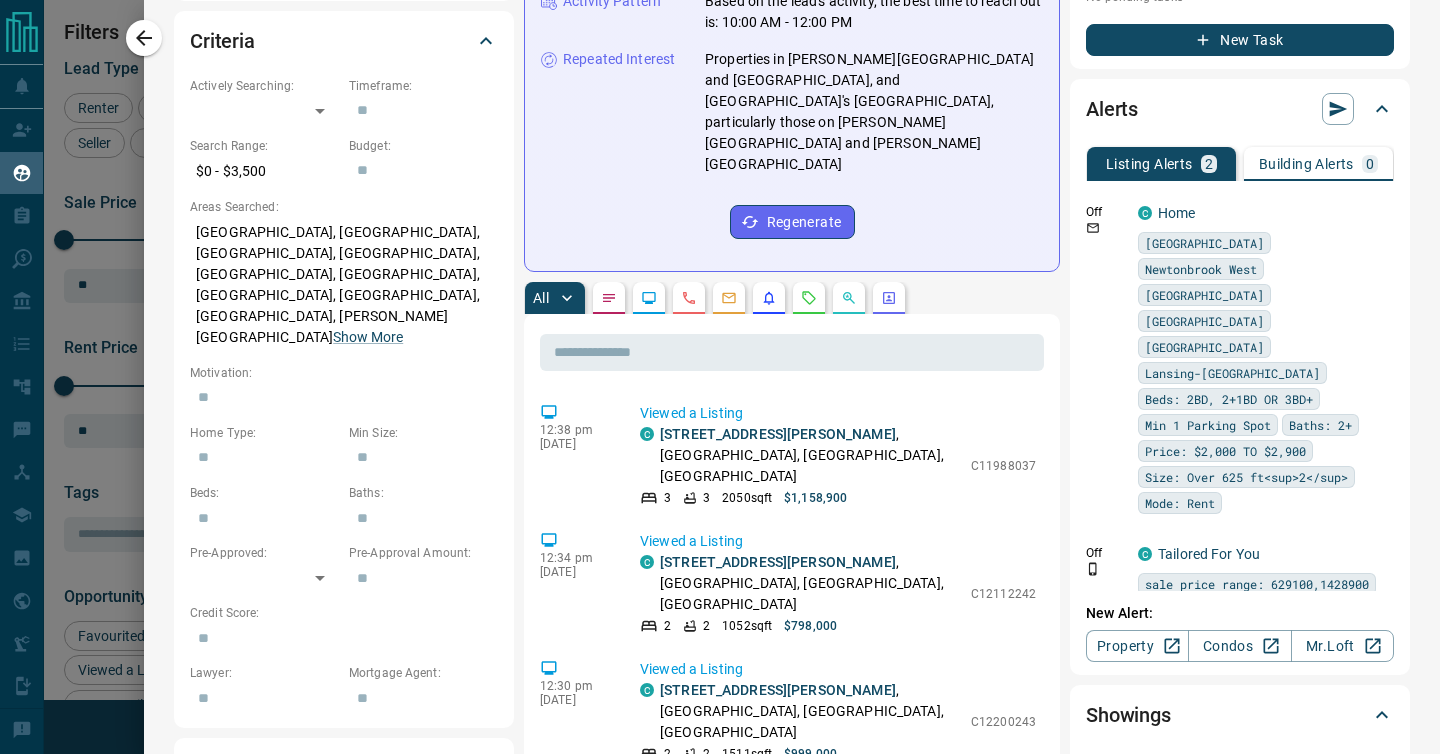 scroll, scrollTop: 610, scrollLeft: 0, axis: vertical 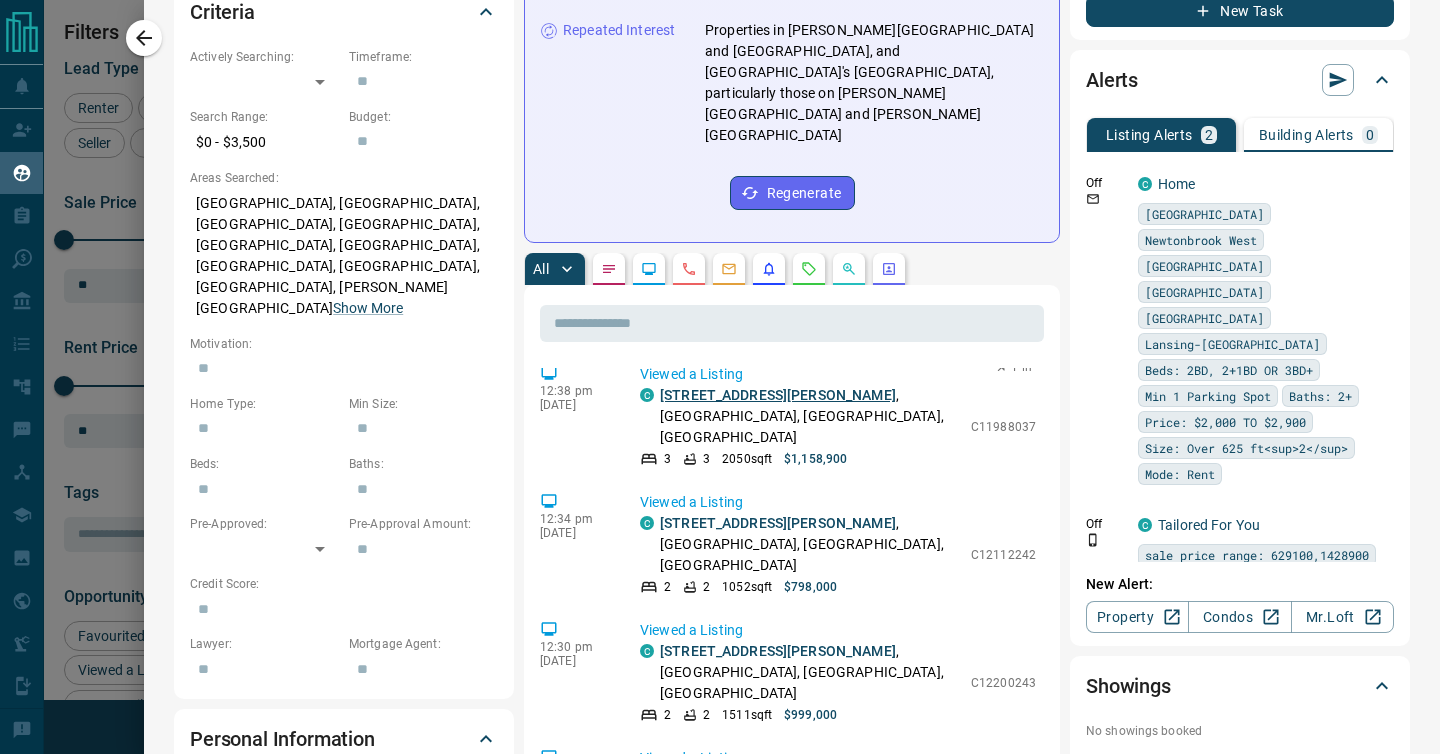 click on "[STREET_ADDRESS][PERSON_NAME]" at bounding box center (778, 395) 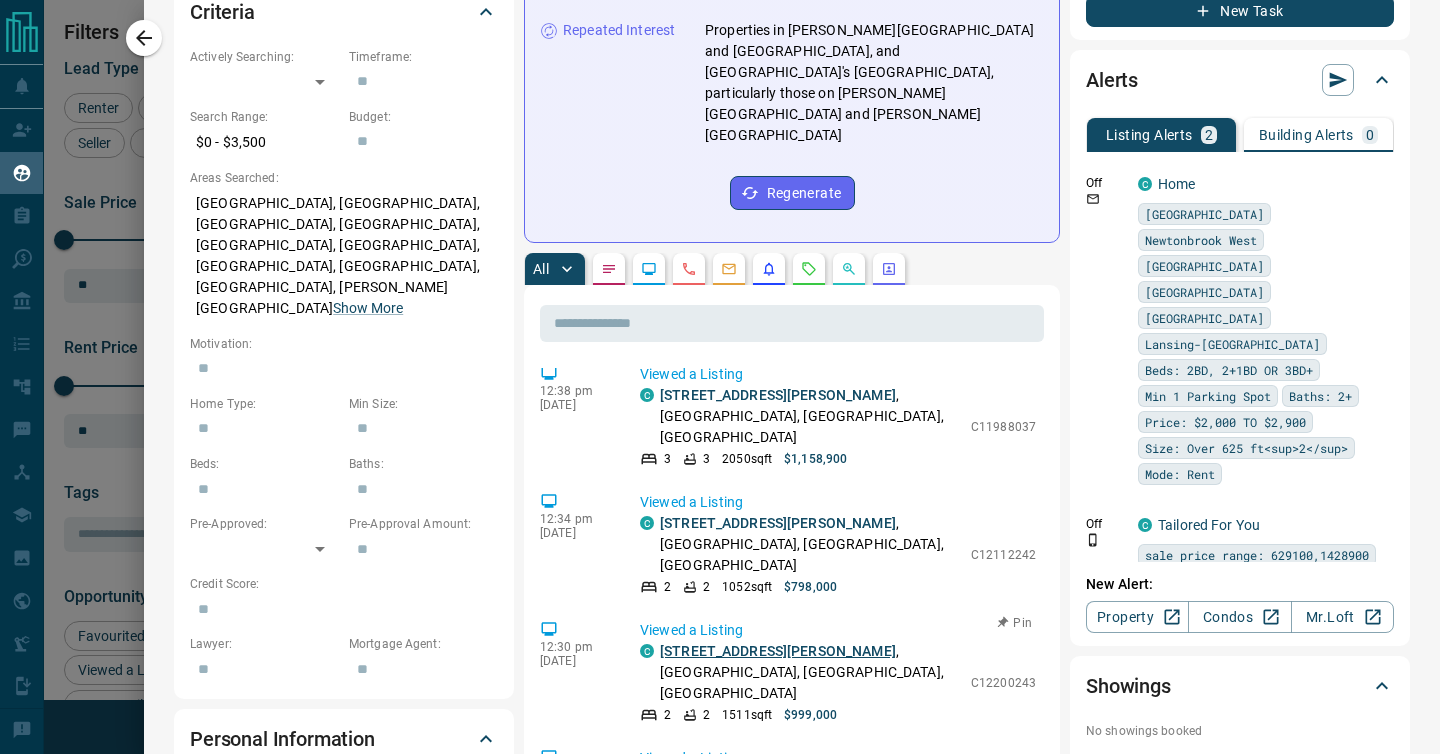click on "[STREET_ADDRESS][PERSON_NAME]" at bounding box center [778, 651] 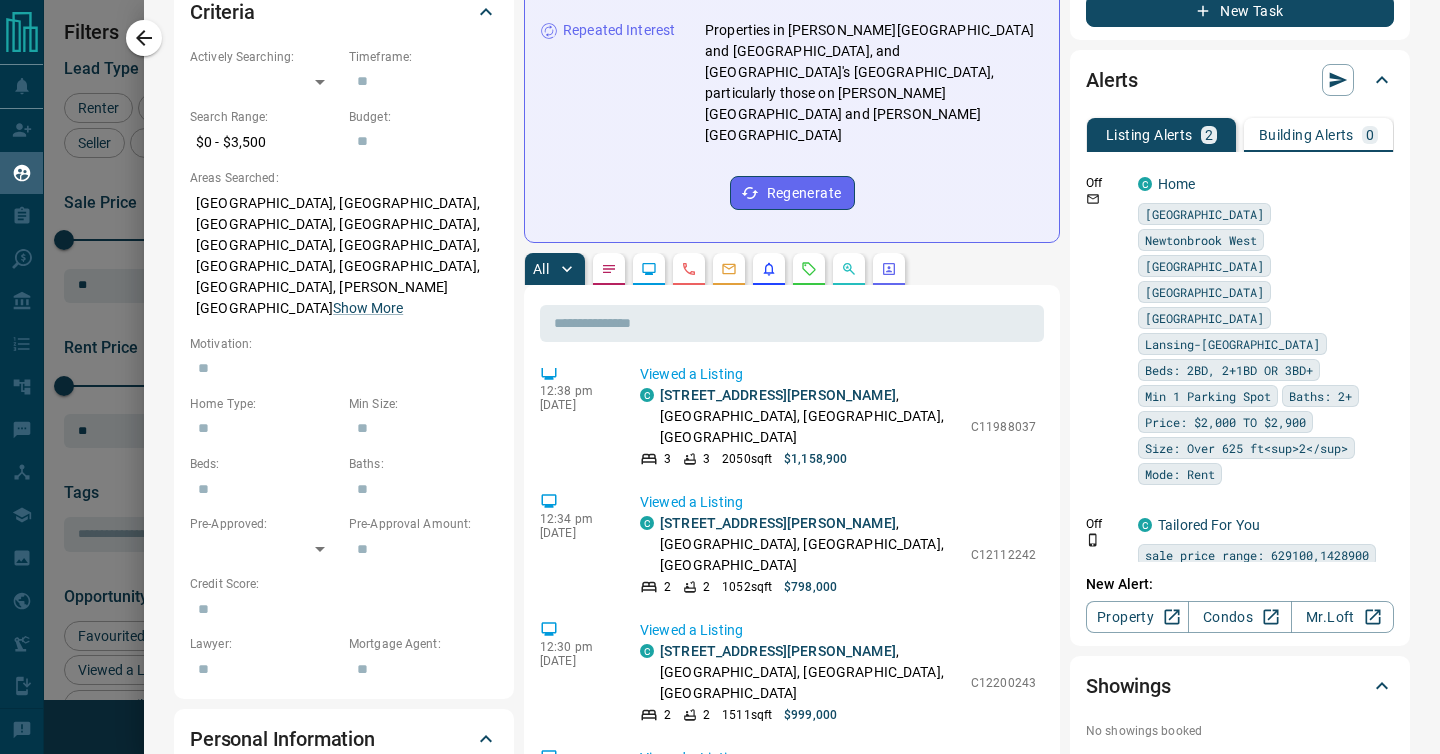 scroll, scrollTop: 0, scrollLeft: 0, axis: both 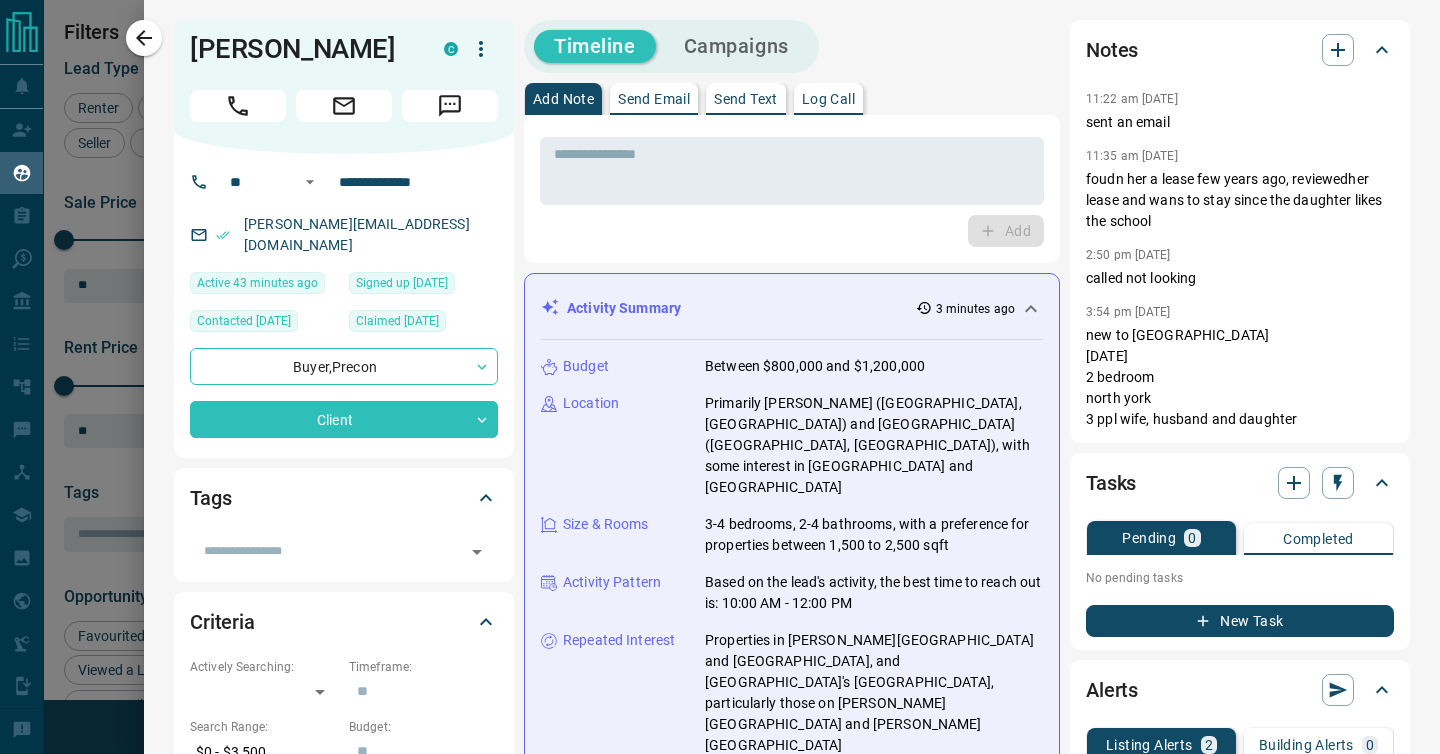 click 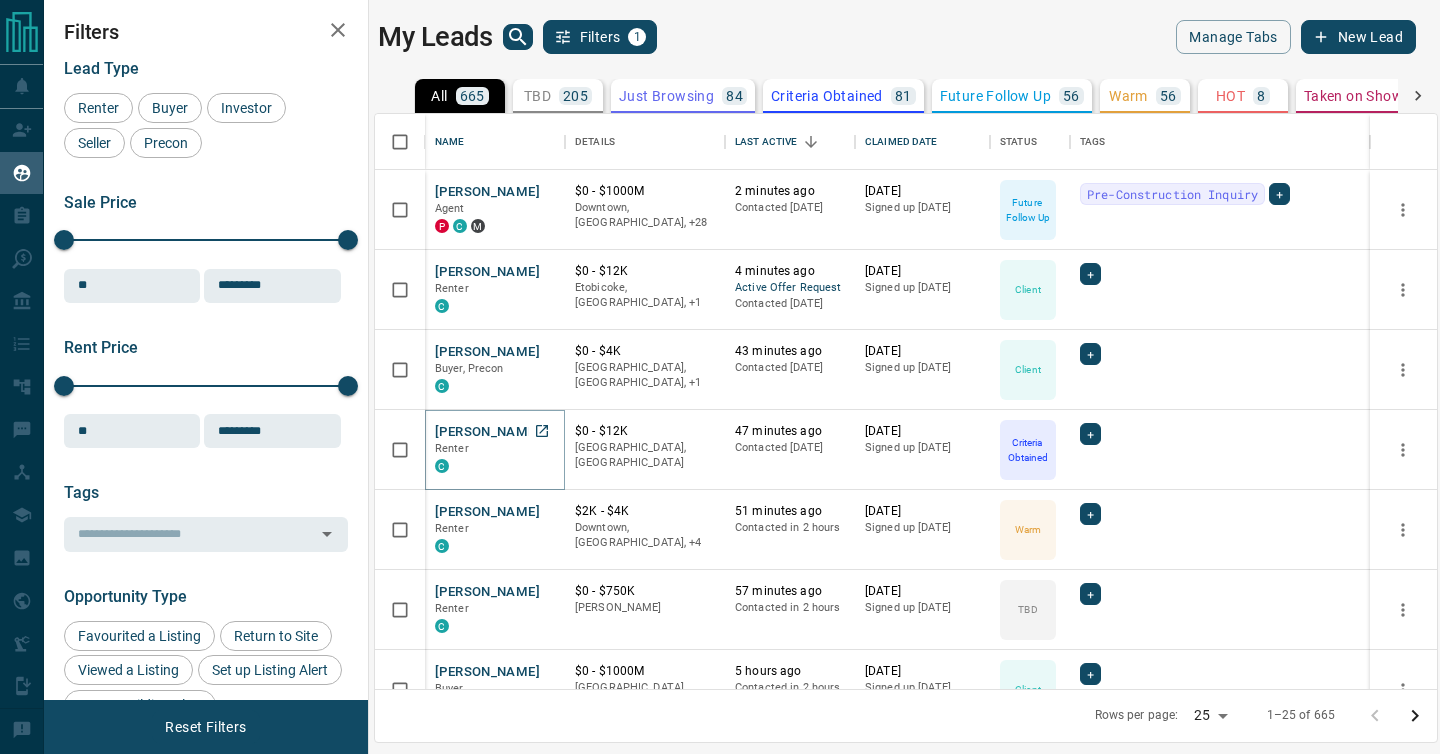 click on "[PERSON_NAME]" at bounding box center [487, 432] 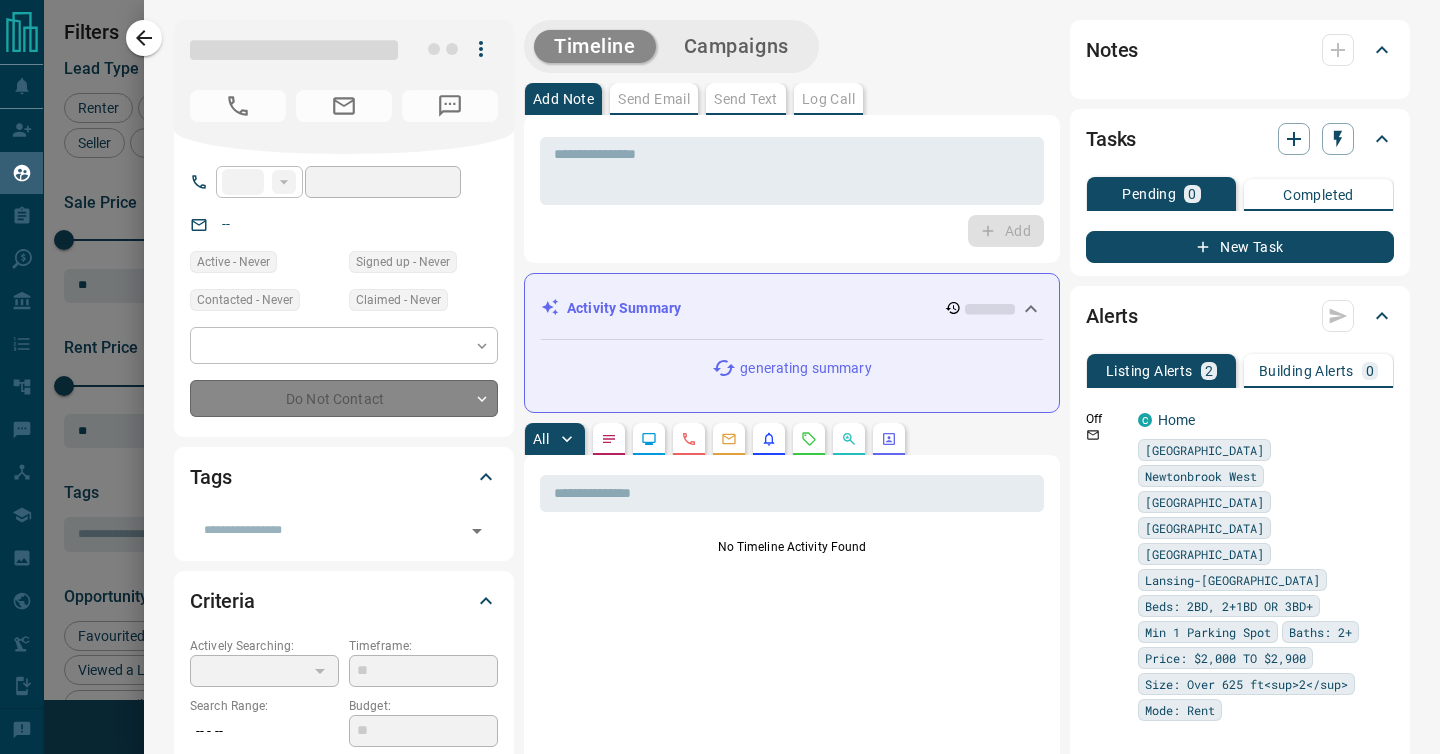 type on "**" 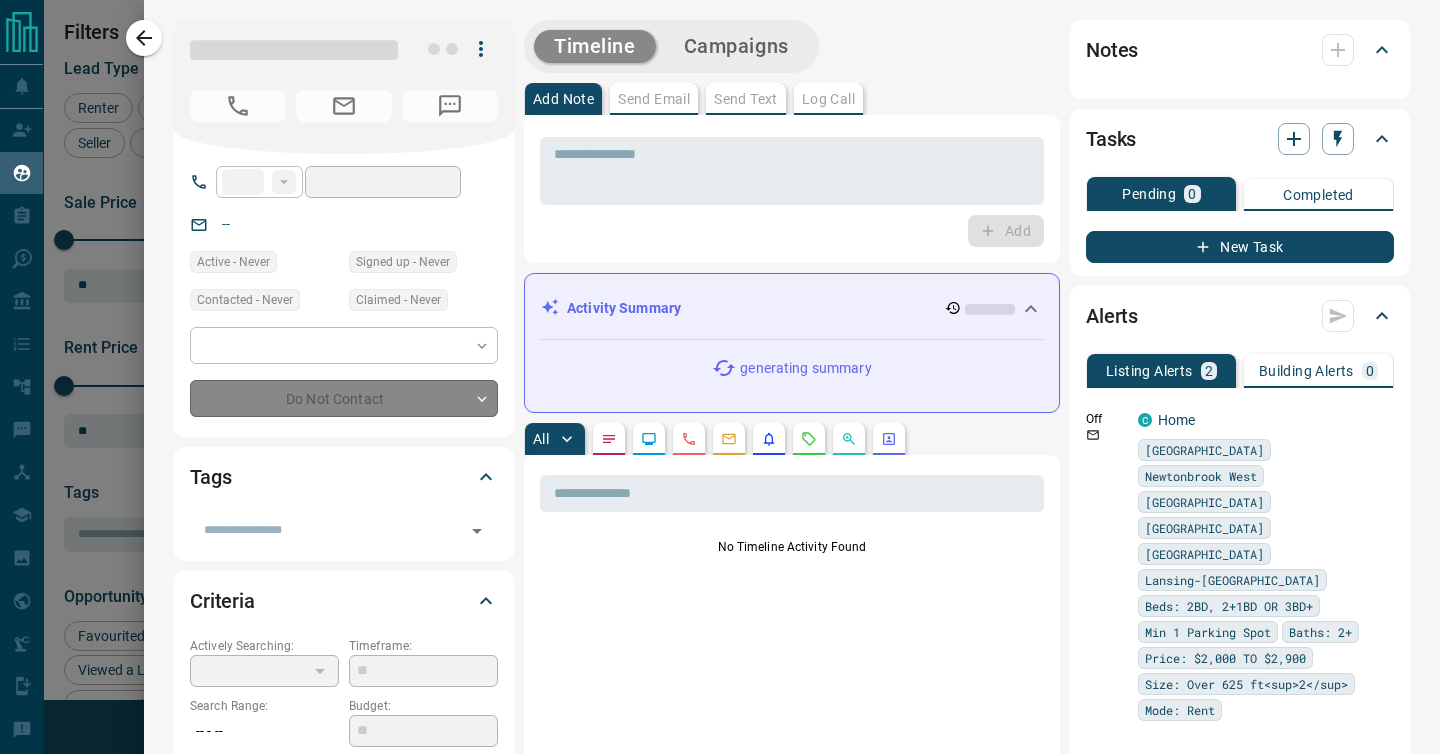 type on "**********" 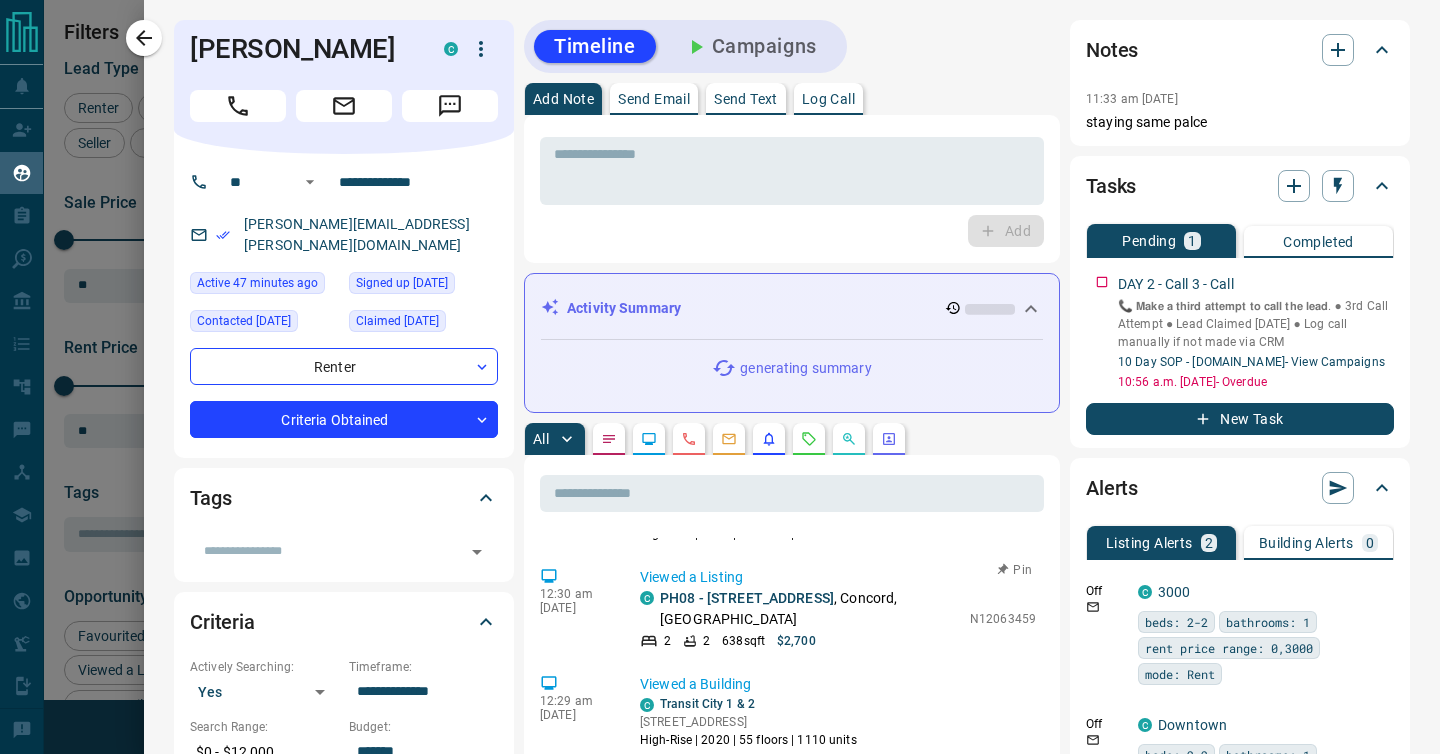 scroll, scrollTop: 0, scrollLeft: 0, axis: both 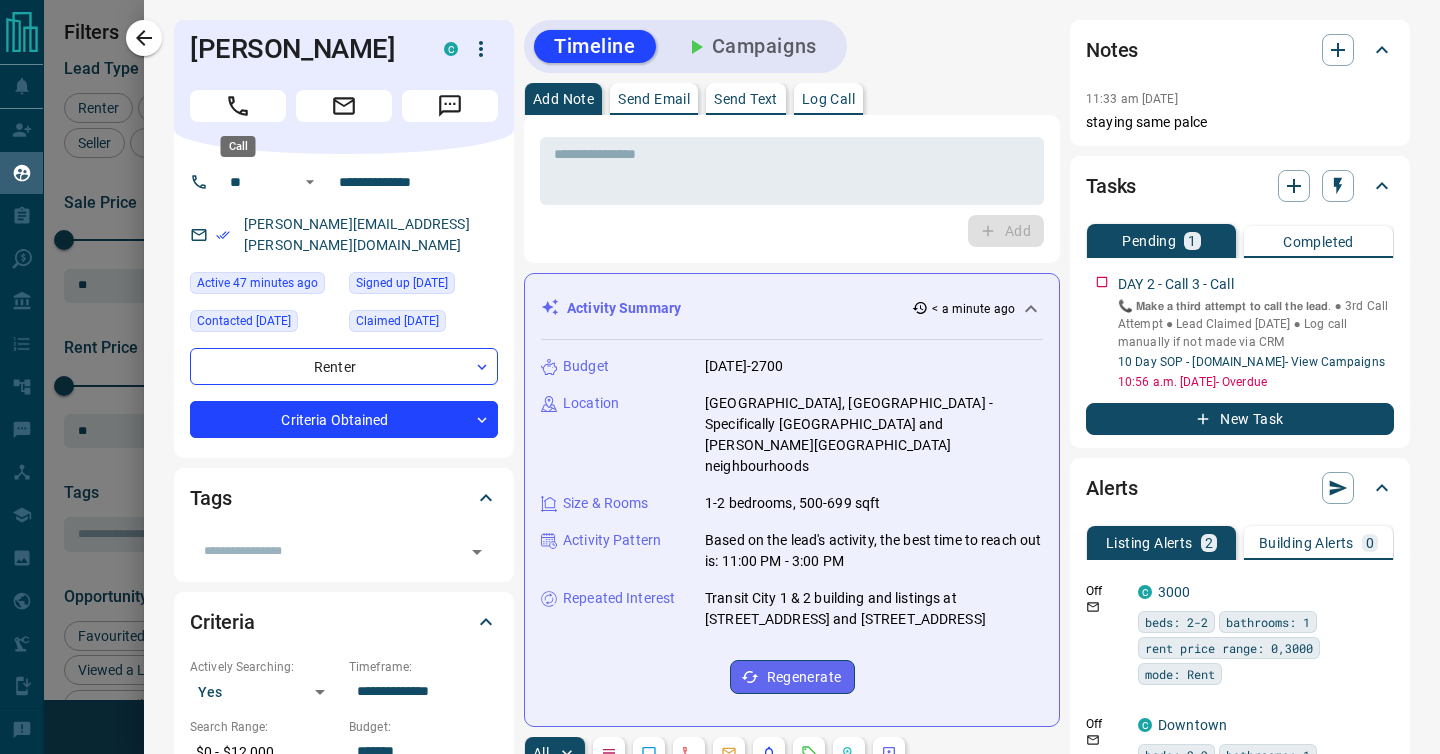 click 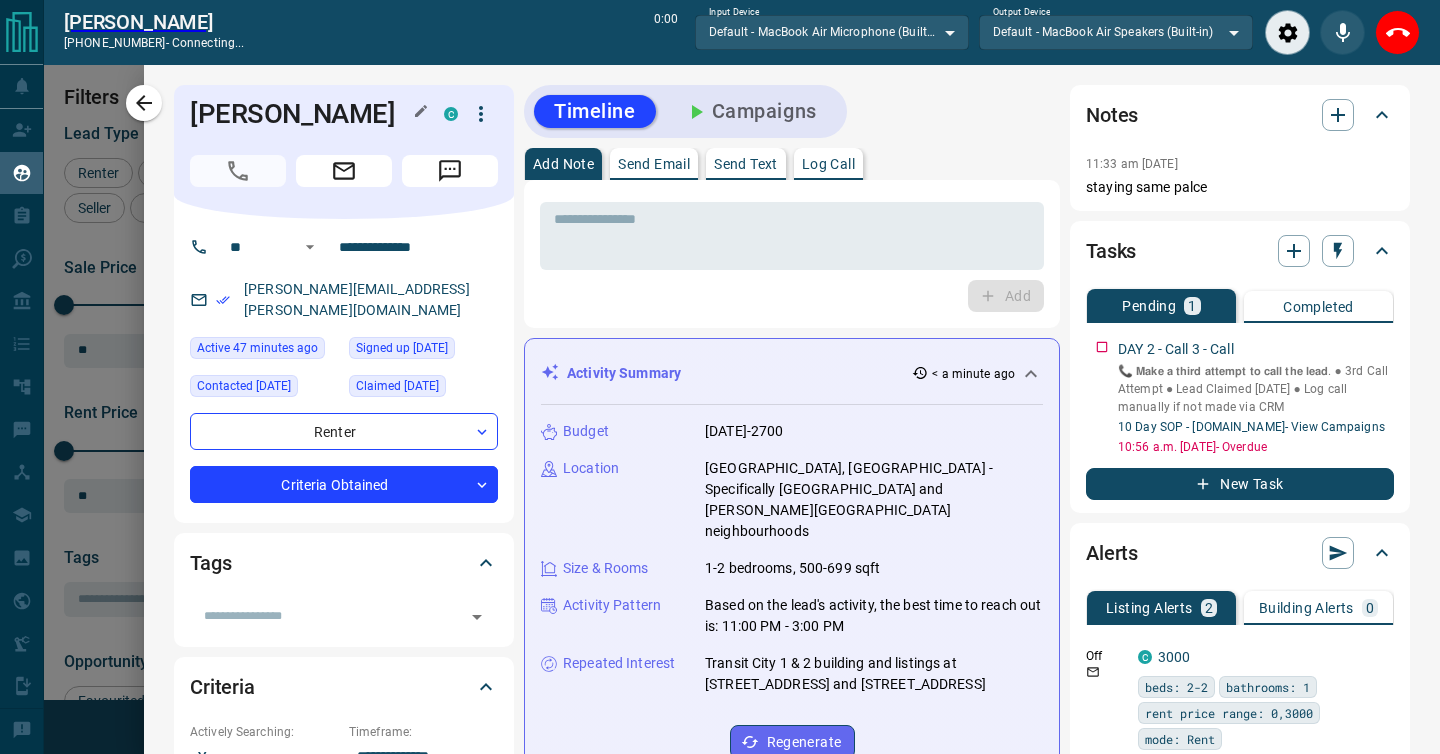 scroll, scrollTop: 513, scrollLeft: 1062, axis: both 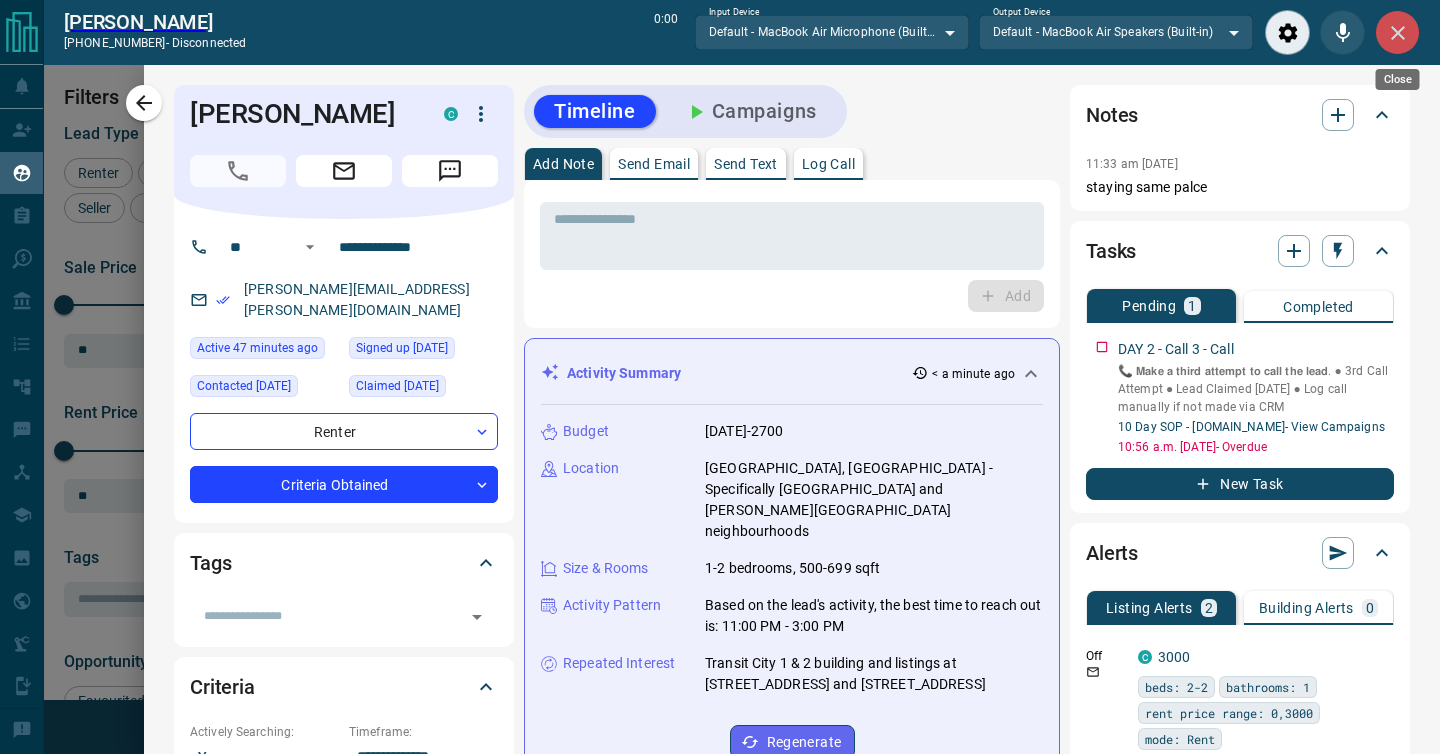 click 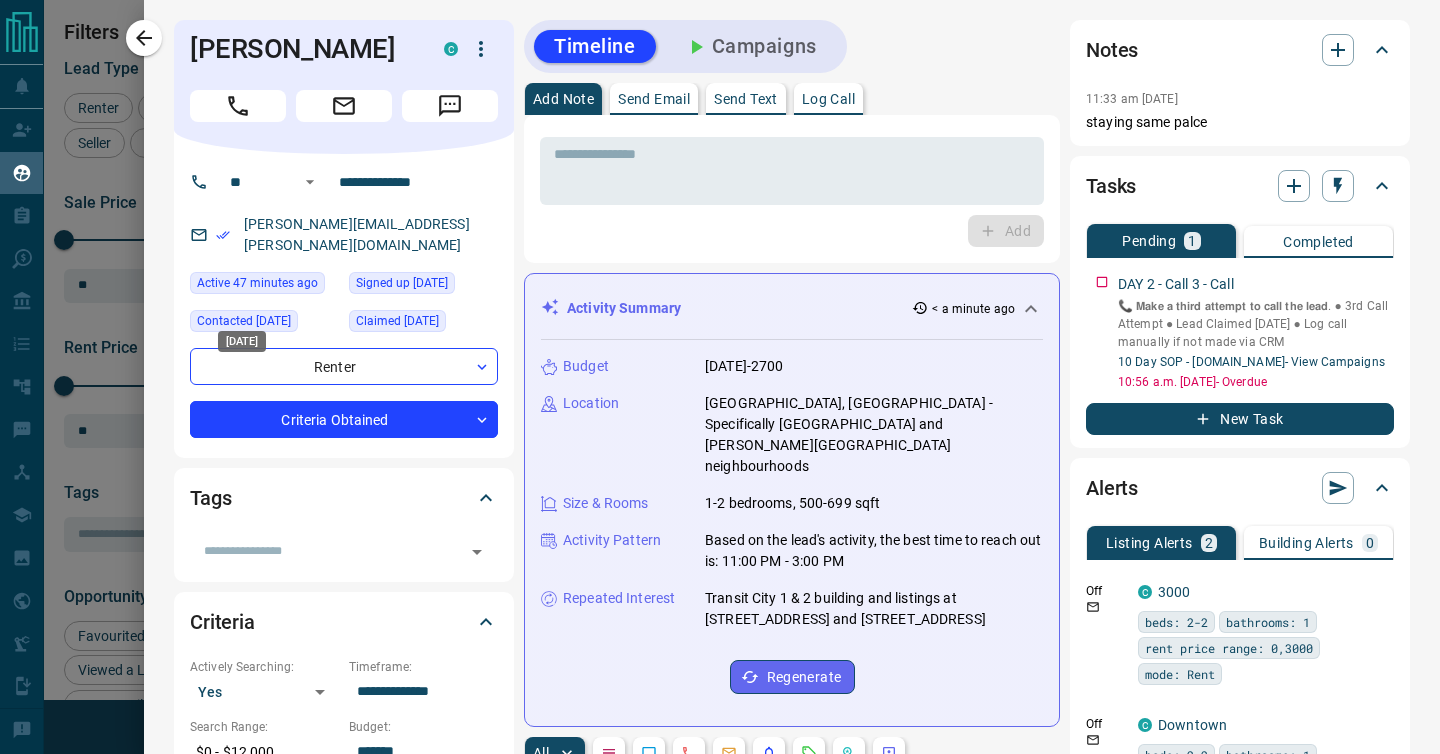 scroll, scrollTop: 1, scrollLeft: 1, axis: both 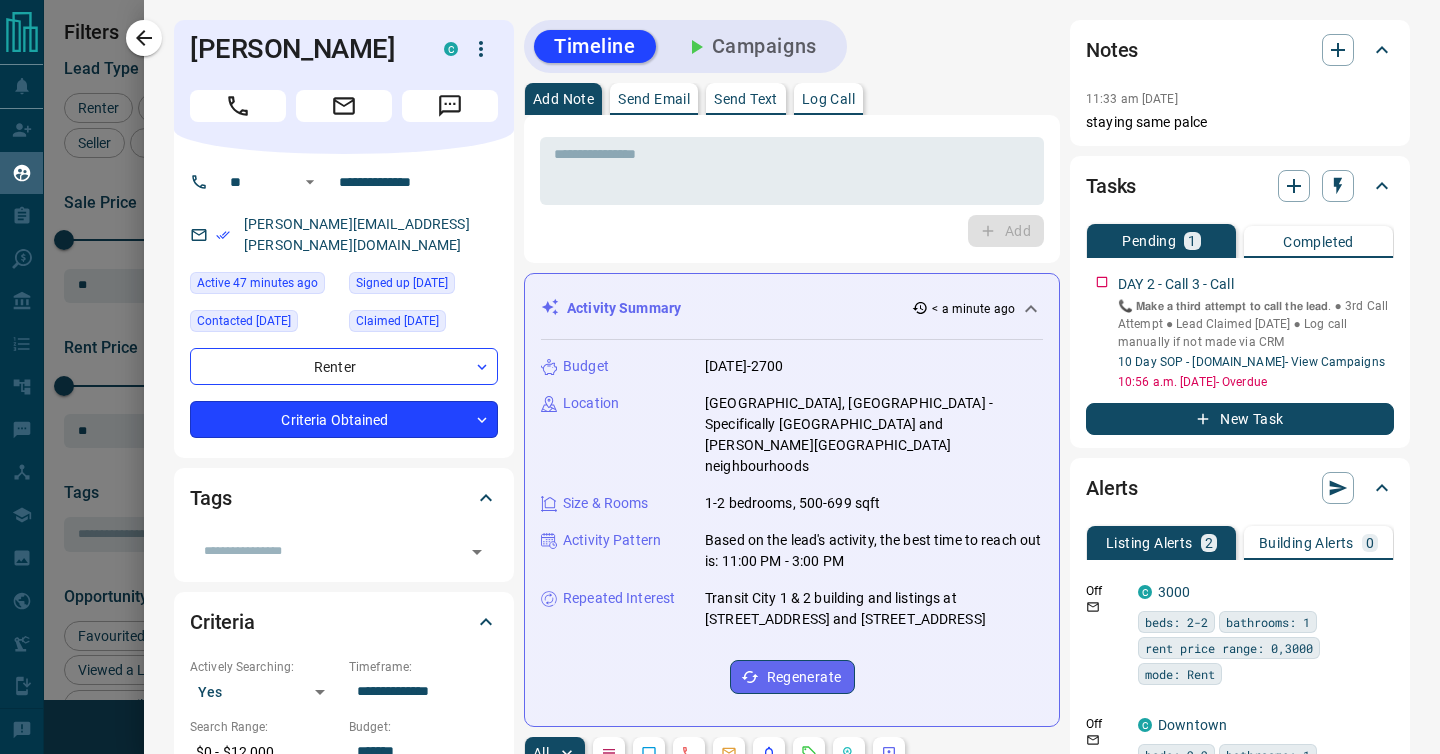 click on "Lead Transfers Claim Leads My Leads Tasks Opportunities Deals Campaigns Automations Messages Broker Bay Training Media Services Agent Resources Precon Worksheet Mobile Apps Disclosure Logout My Leads Filters 1 Manage Tabs New Lead All 665 TBD 205 Do Not Contact - Not Responsive 13 Bogus 116 Just Browsing 84 Criteria Obtained 81 Future Follow Up 56 Warm 56 HOT 8 Taken on Showings 1 Submitted Offer - Client 45 Name Details Last Active Claimed Date Status Tags [PERSON_NAME] Agent P C M $0 - $1000M Downtown, [GEOGRAPHIC_DATA], +28 3 minutes ago Contacted [DATE] [DATE] Signed up [DATE] Future Follow Up Pre-Construction Inquiry + [PERSON_NAME] C $0 - $12K Etobicoke, [GEOGRAPHIC_DATA], +1 4 minutes ago Active Offer Request Contacted [DATE] [DATE] Signed up [DATE] Client + [PERSON_NAME], Precon C $0 - $4K [GEOGRAPHIC_DATA], [GEOGRAPHIC_DATA], +1 44 minutes ago Contacted [DATE] [DATE] Signed up [DATE] Client + [PERSON_NAME] Renter C $0 - $12K [GEOGRAPHIC_DATA], [PERSON_NAME] 47 minutes ago [DATE] +" at bounding box center (720, 364) 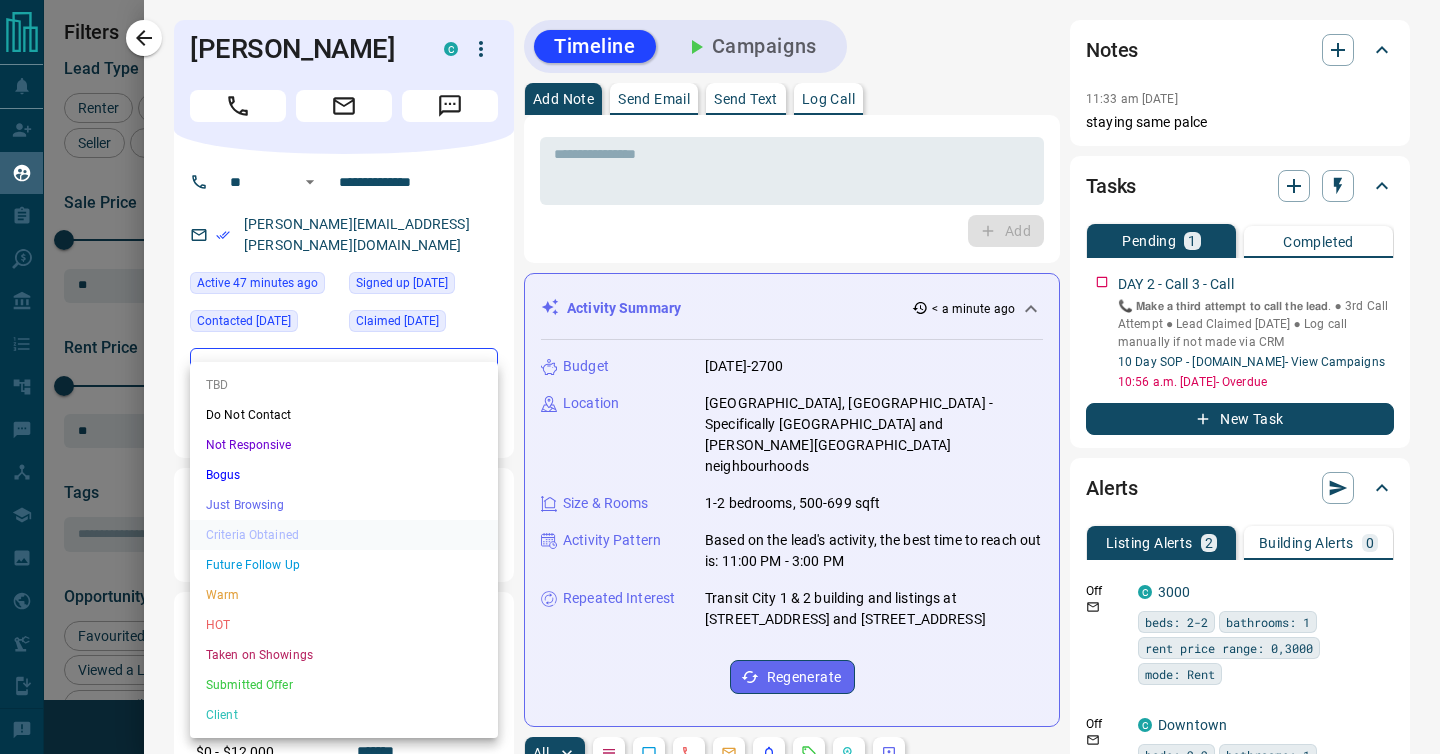 click at bounding box center [720, 377] 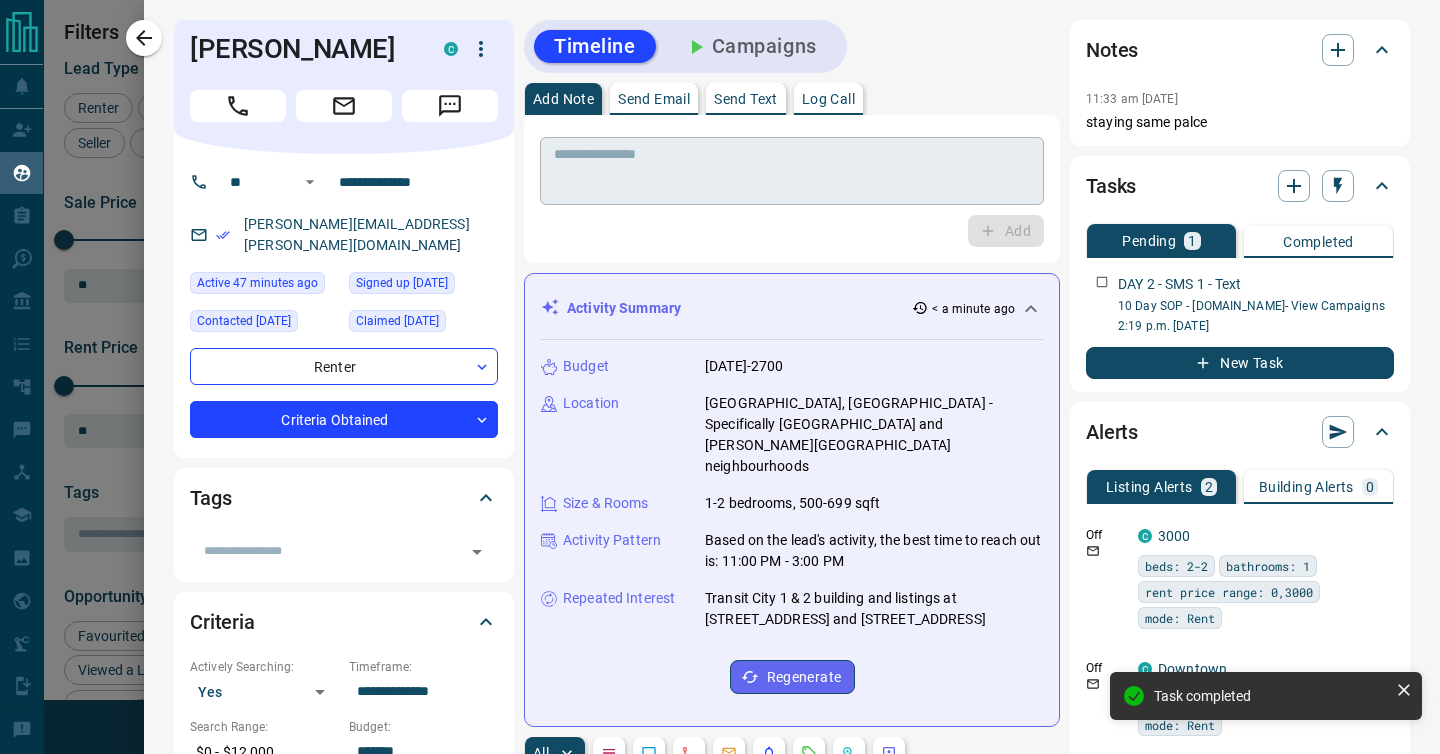 click at bounding box center (238, 106) 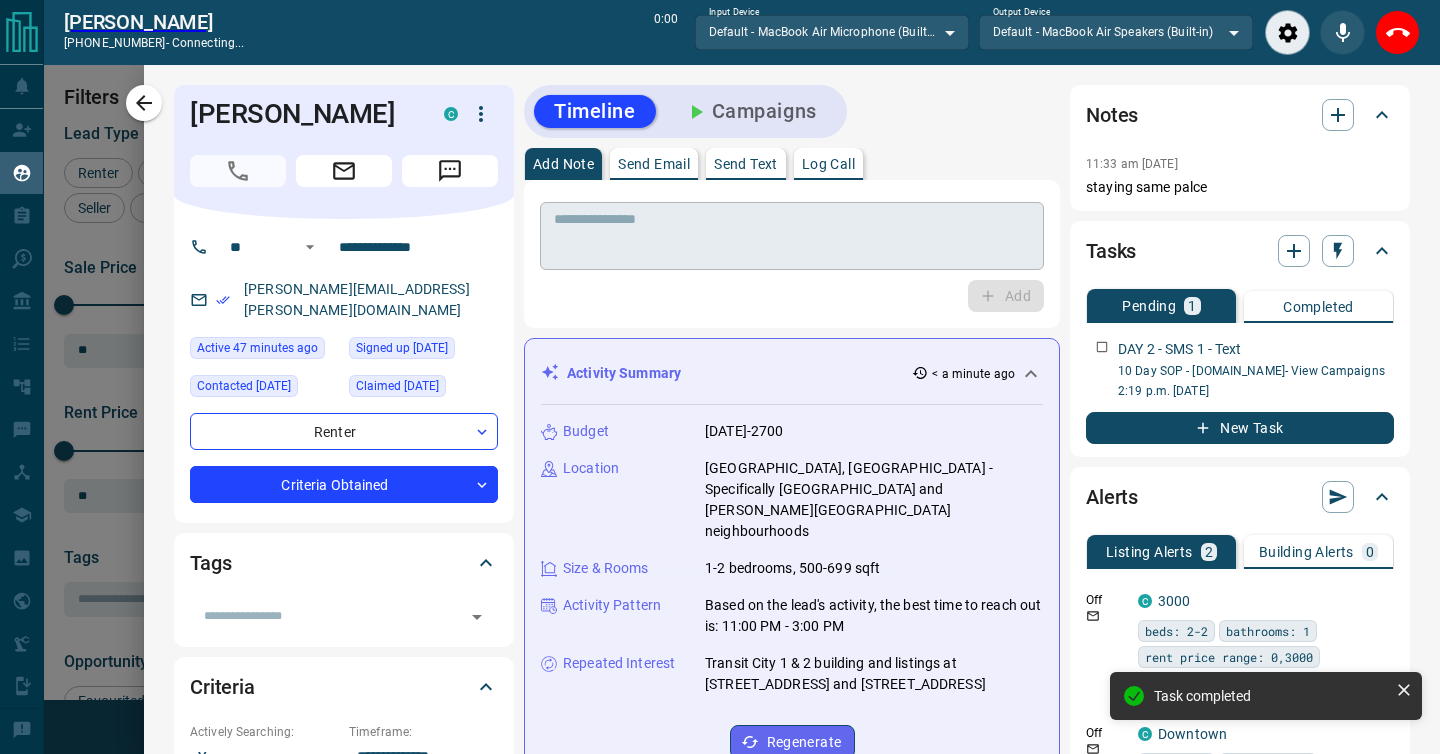 scroll, scrollTop: 513, scrollLeft: 1062, axis: both 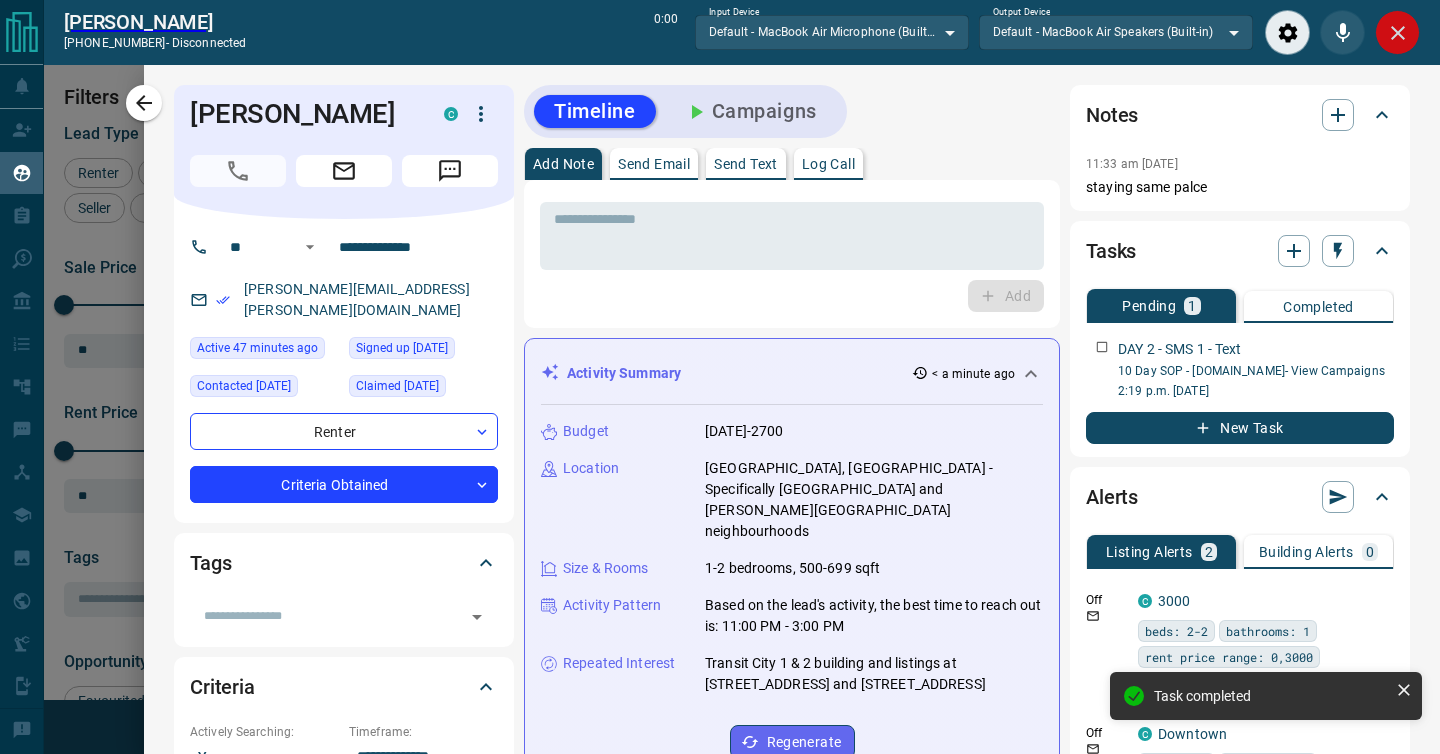 click 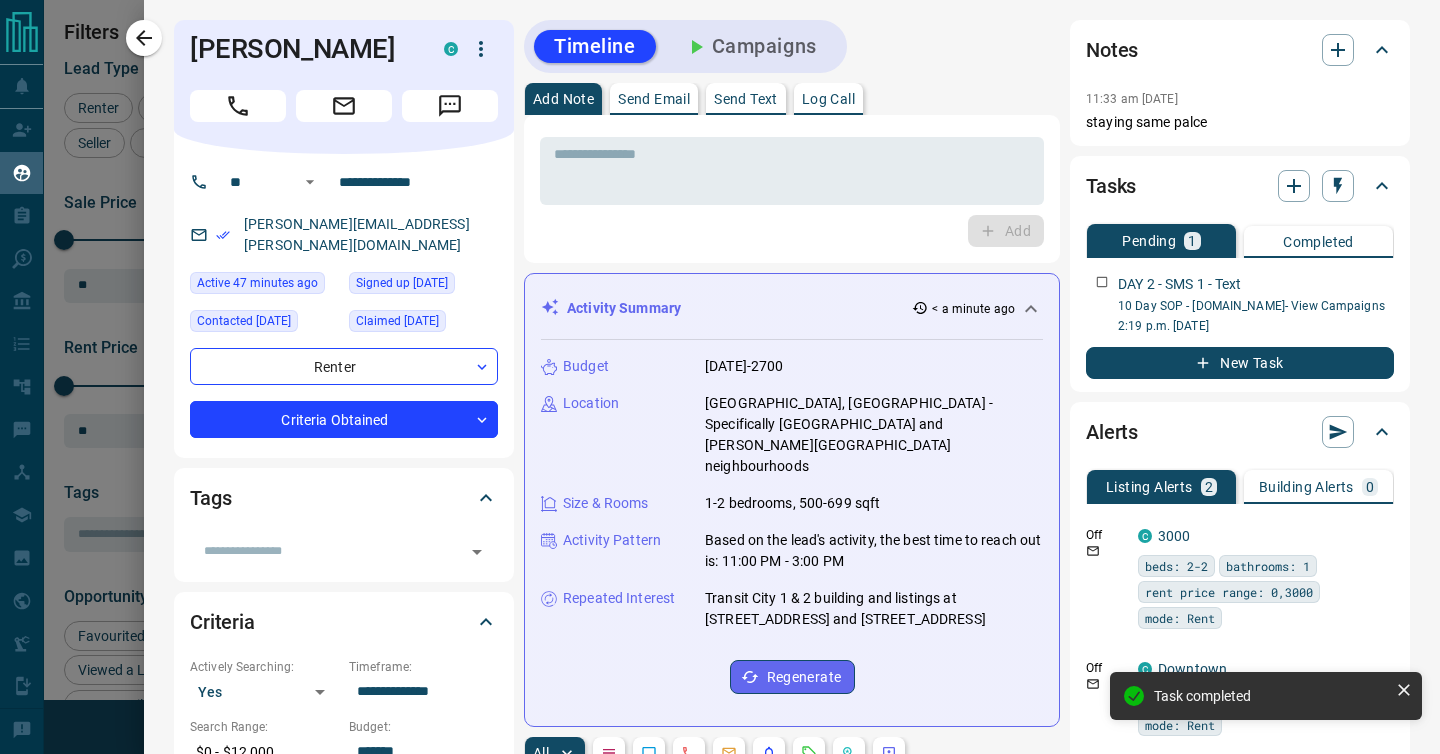 scroll, scrollTop: 1, scrollLeft: 1, axis: both 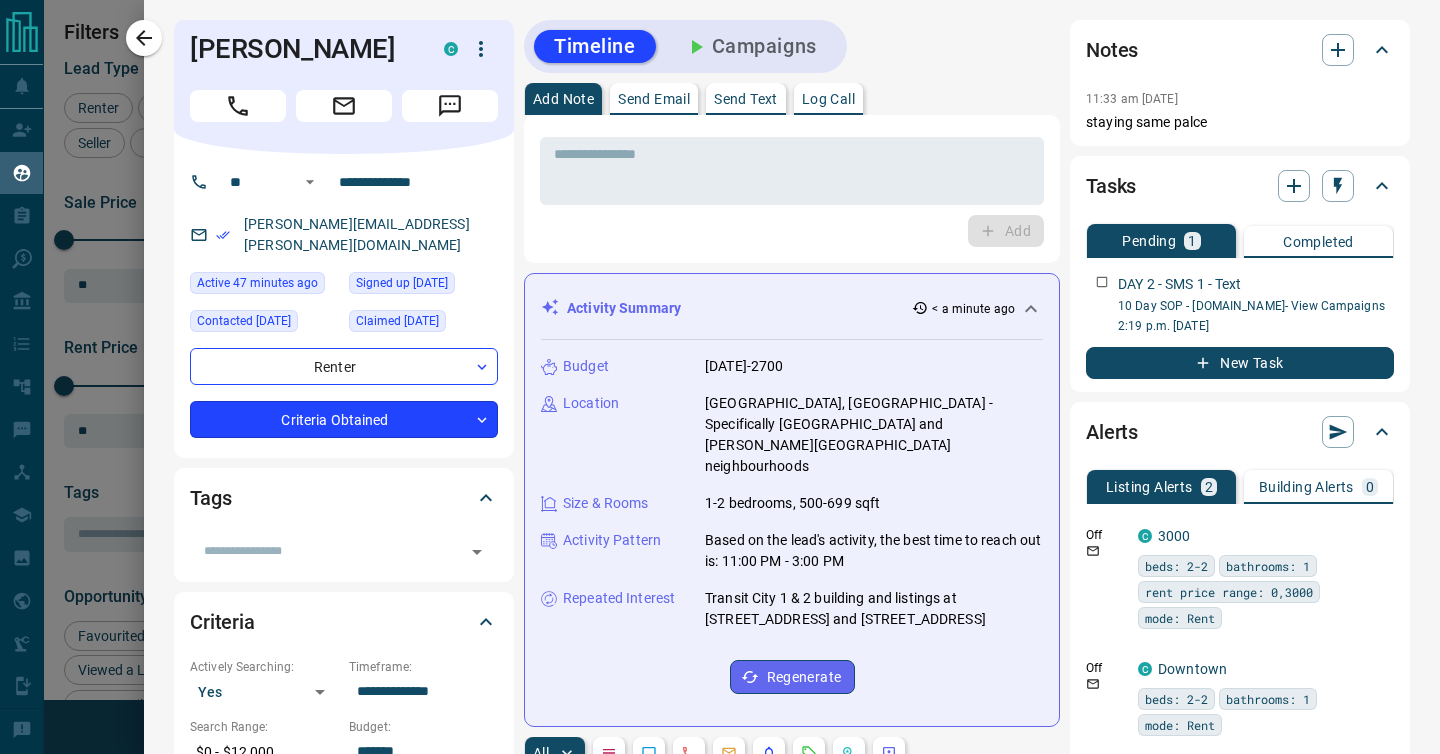 click on "Lead Transfers Claim Leads My Leads Tasks Opportunities Deals Campaigns Automations Messages Broker Bay Training Media Services Agent Resources Precon Worksheet Mobile Apps Disclosure Logout My Leads Filters 1 Manage Tabs New Lead All 665 TBD 205 Do Not Contact - Not Responsive 13 Bogus 116 Just Browsing 84 Criteria Obtained 81 Future Follow Up 56 Warm 56 HOT 8 Taken on Showings 1 Submitted Offer - Client 45 Name Details Last Active Claimed Date Status Tags [PERSON_NAME] Agent P C M $0 - $1000M Downtown, [GEOGRAPHIC_DATA], +28 3 minutes ago Contacted [DATE] [DATE] Signed up [DATE] Future Follow Up Pre-Construction Inquiry + [PERSON_NAME] C $0 - $12K Etobicoke, [GEOGRAPHIC_DATA], +1 5 minutes ago Active Offer Request Contacted [DATE] [DATE] Signed up [DATE] Client + [PERSON_NAME], Precon C $0 - $4K [GEOGRAPHIC_DATA], [GEOGRAPHIC_DATA], +1 44 minutes ago Contacted [DATE] [DATE] Signed up [DATE] Client + [PERSON_NAME] Renter C $0 - $12K [GEOGRAPHIC_DATA], [PERSON_NAME] 47 minutes ago [DATE] +" at bounding box center (720, 364) 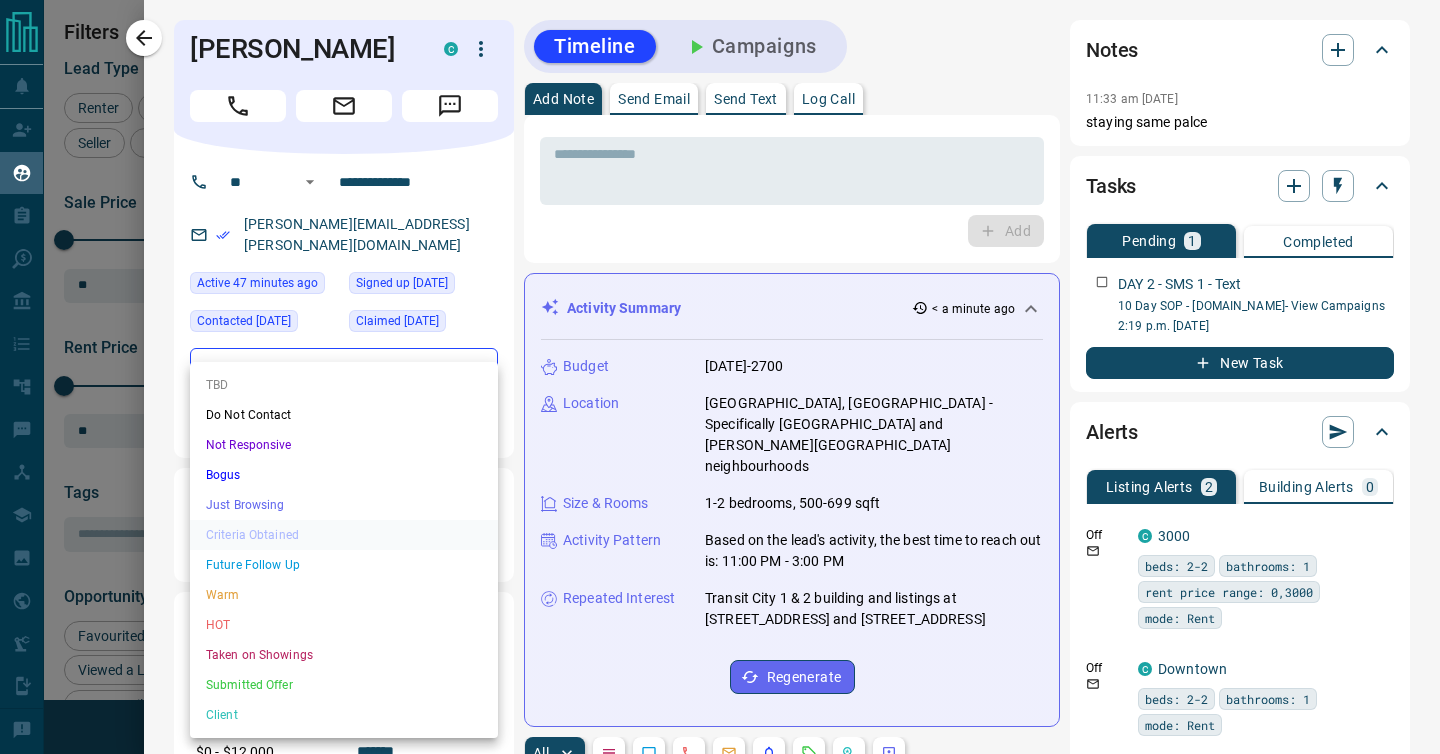 click at bounding box center (720, 377) 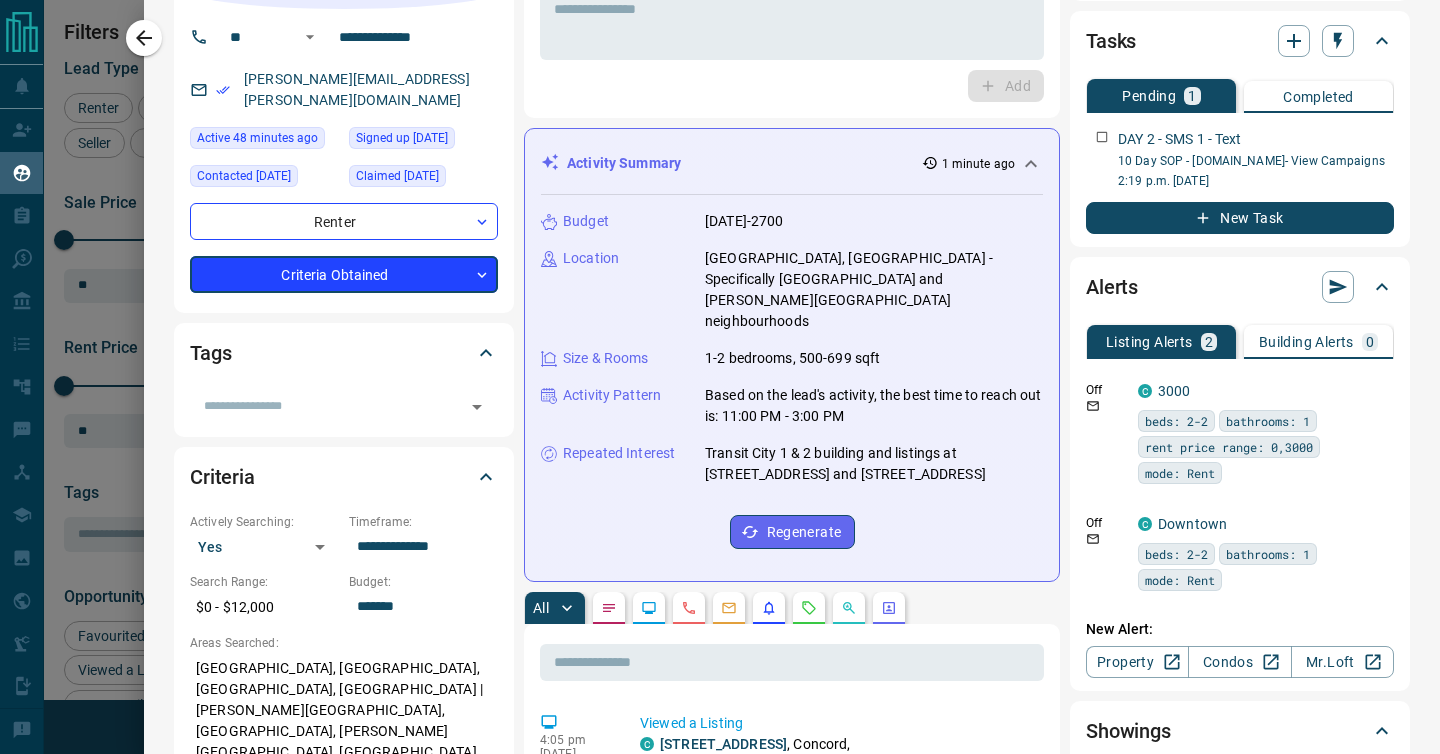 scroll, scrollTop: 0, scrollLeft: 0, axis: both 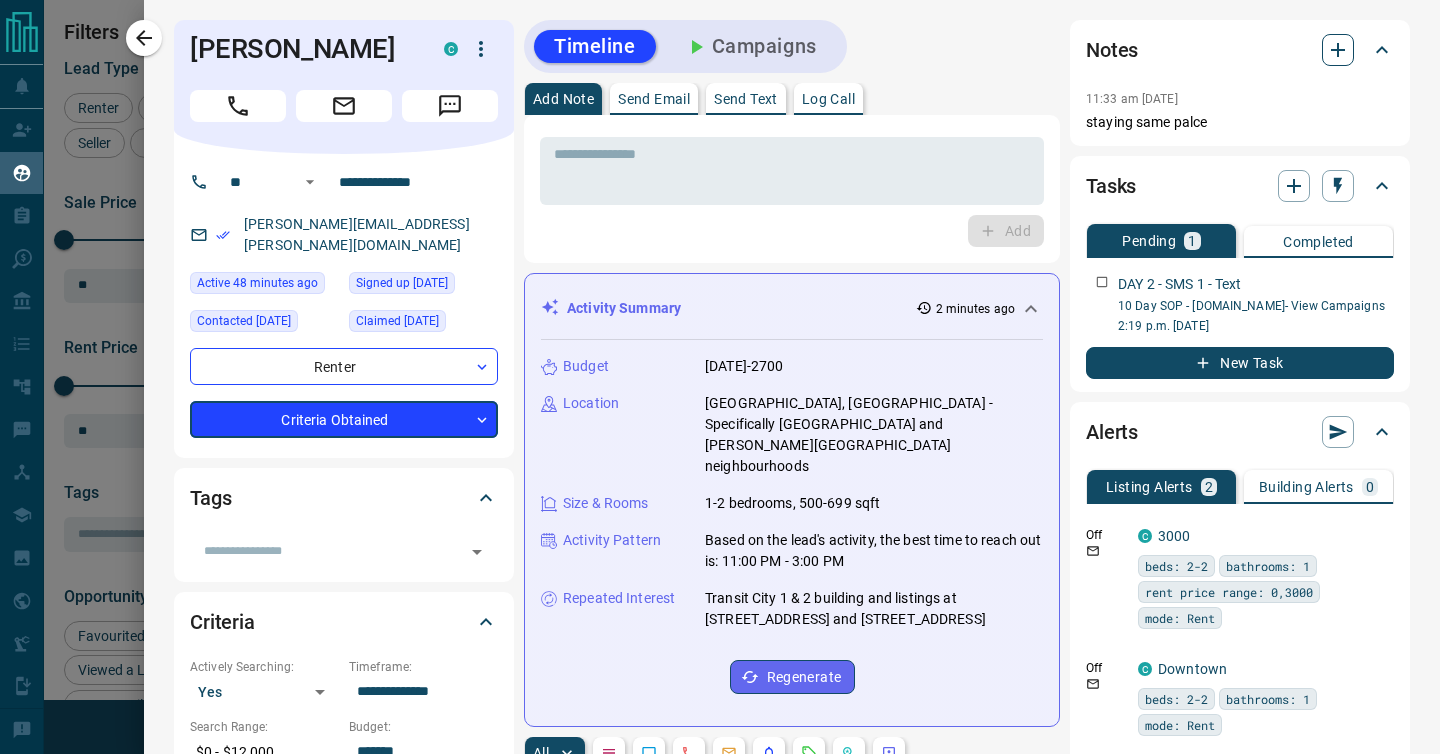 click 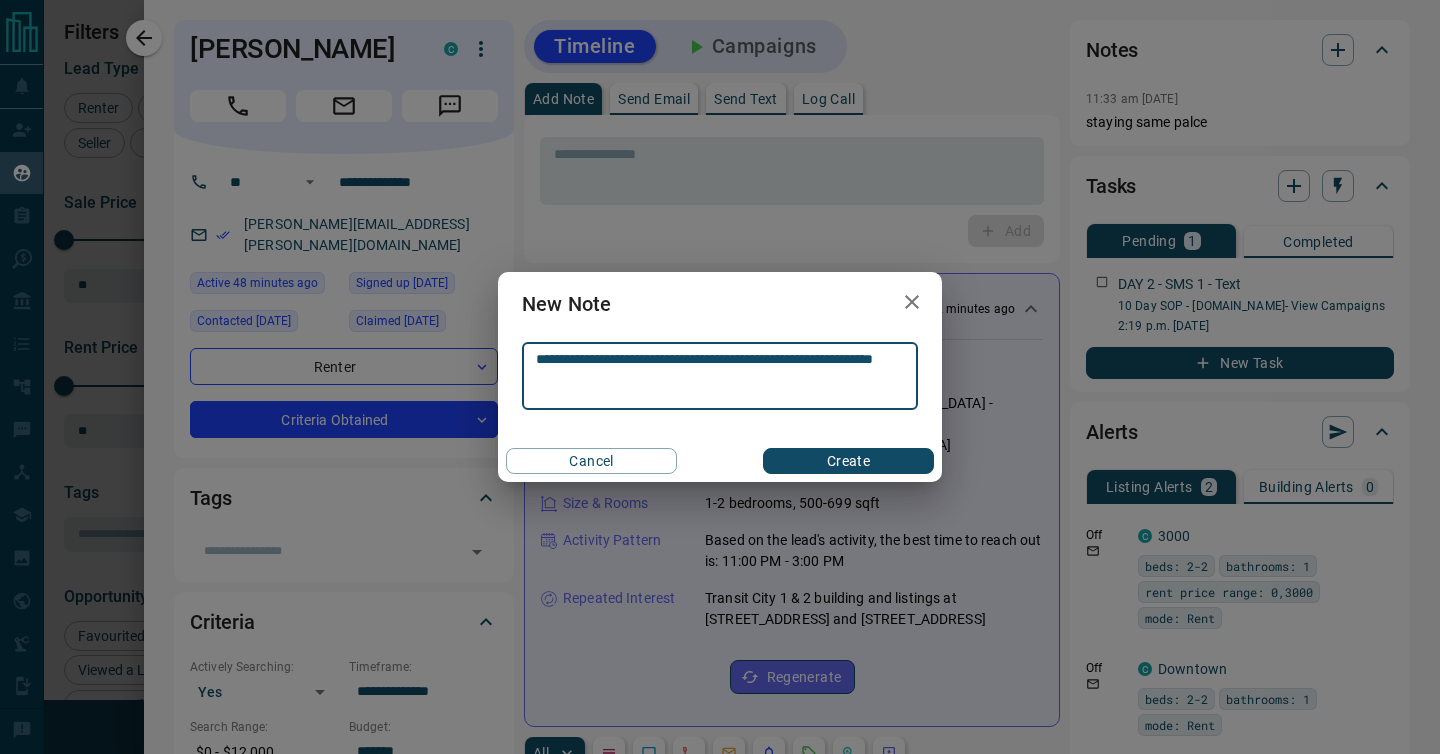 type on "**********" 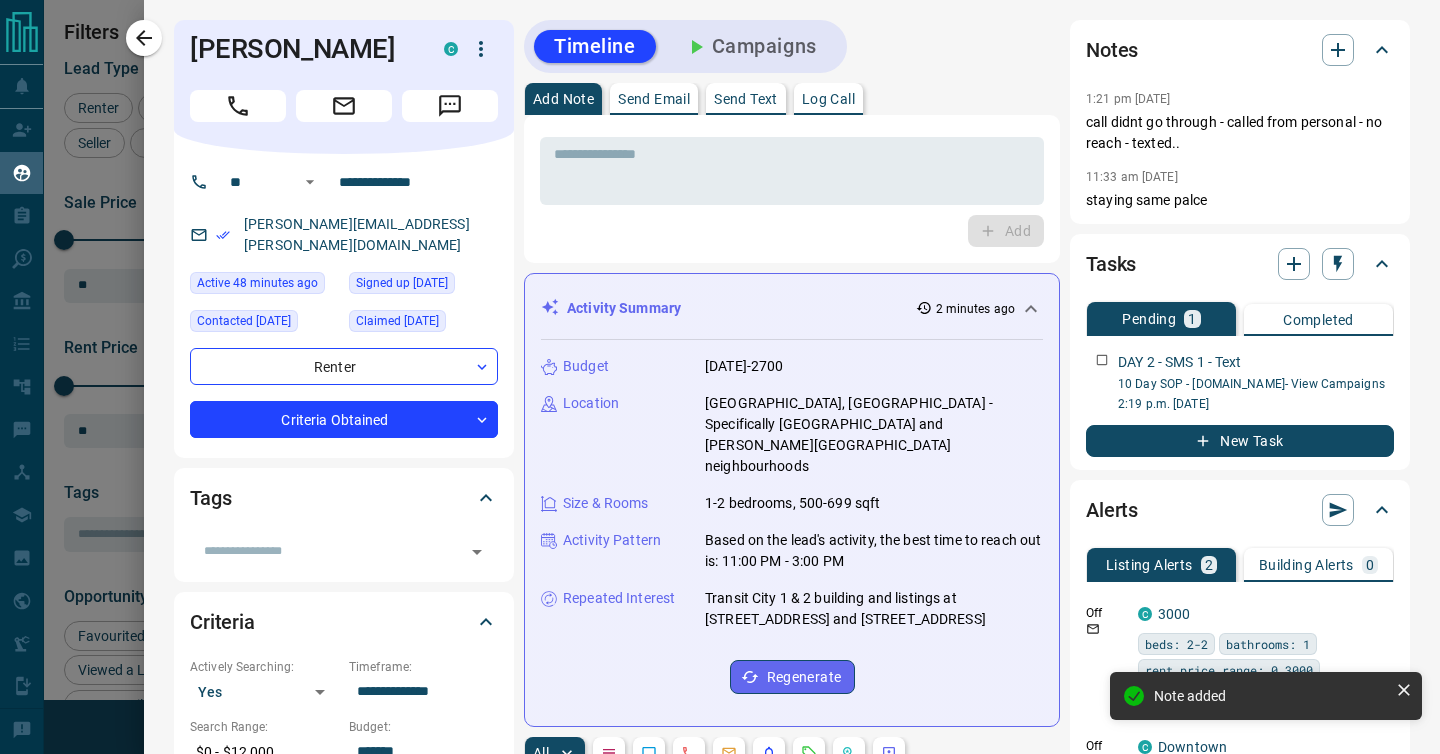 click 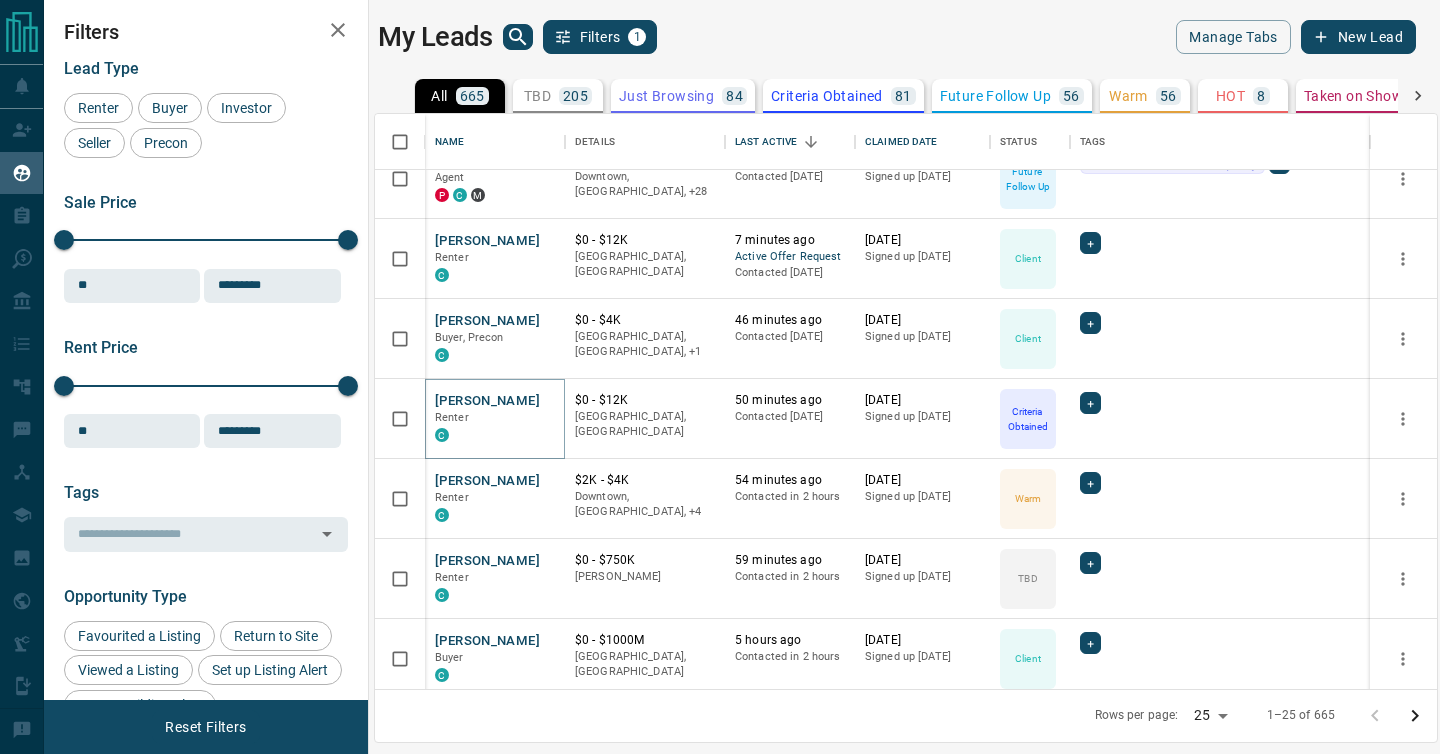 scroll, scrollTop: 37, scrollLeft: 0, axis: vertical 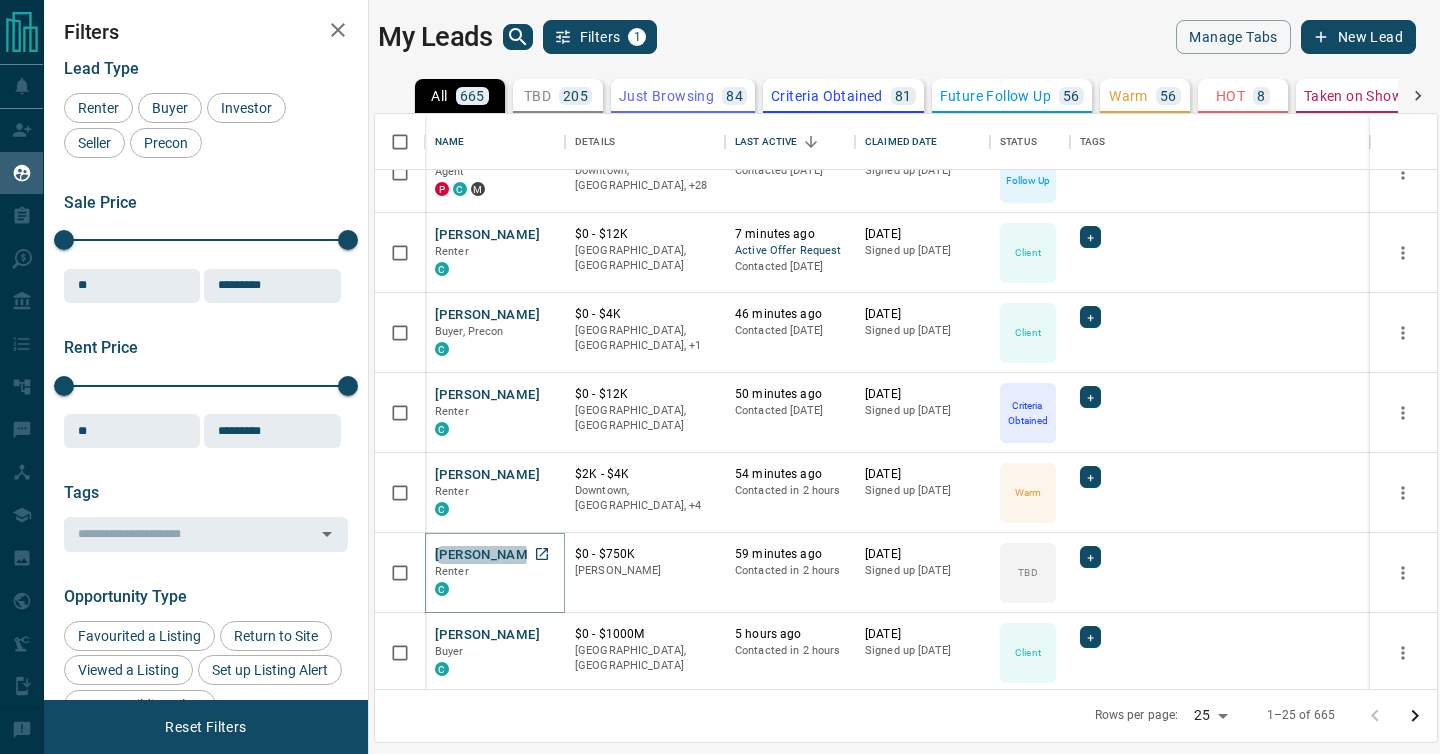 click on "[PERSON_NAME]" at bounding box center [487, 555] 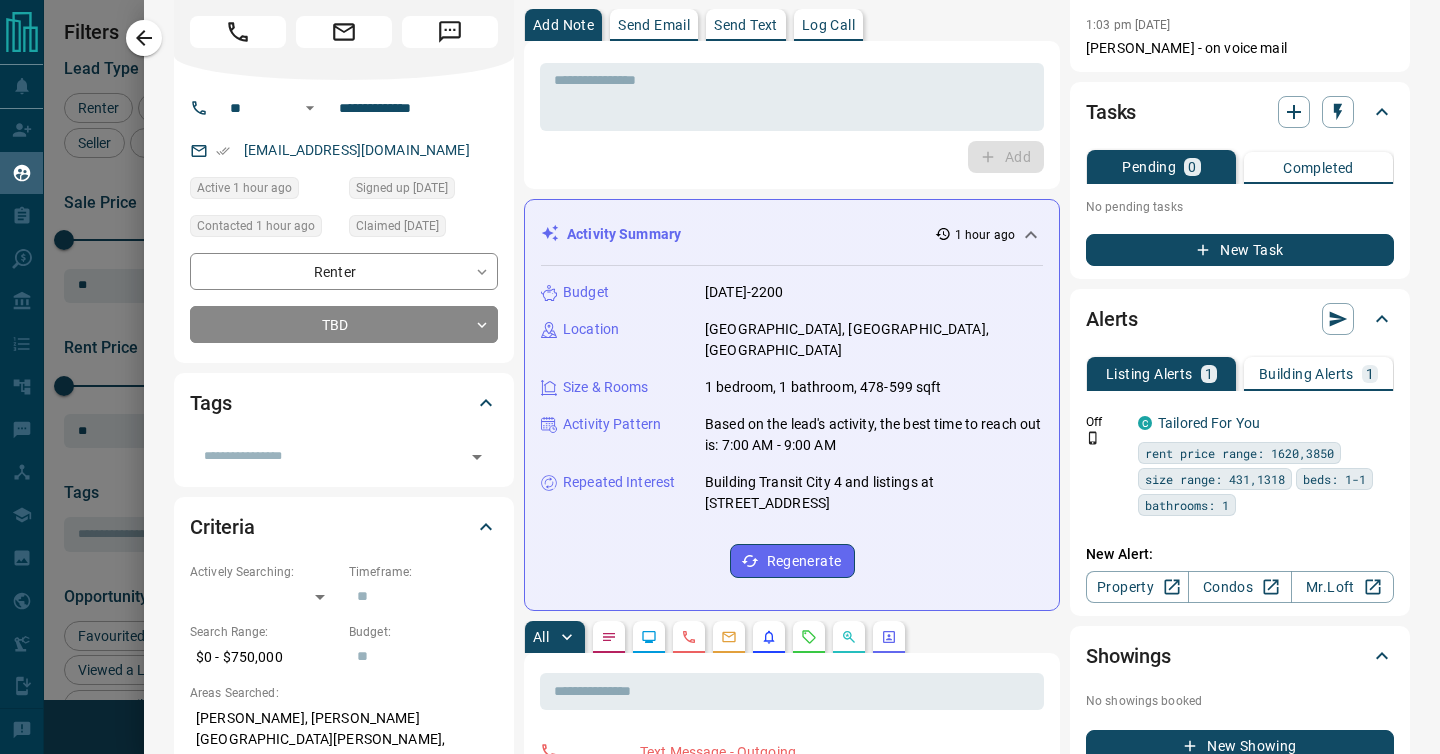 scroll, scrollTop: 0, scrollLeft: 0, axis: both 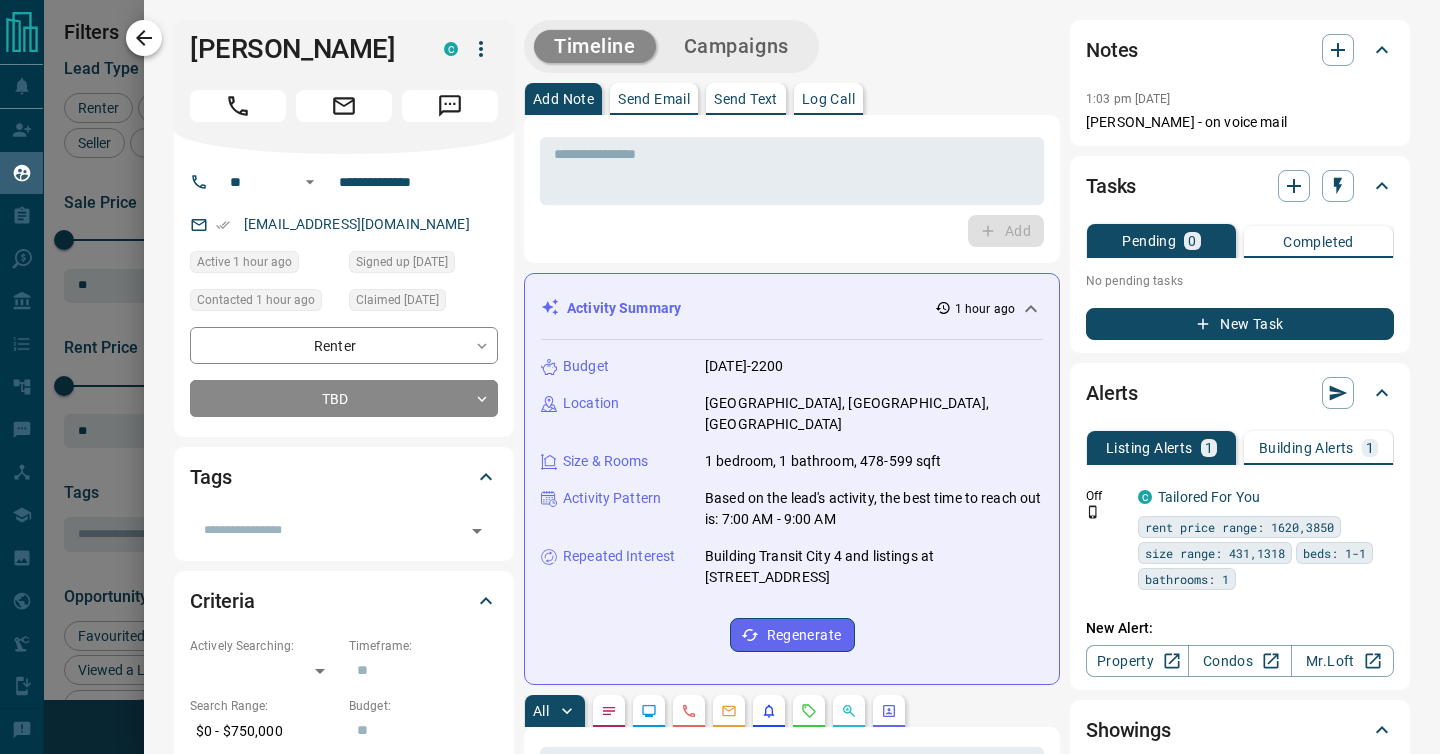 click 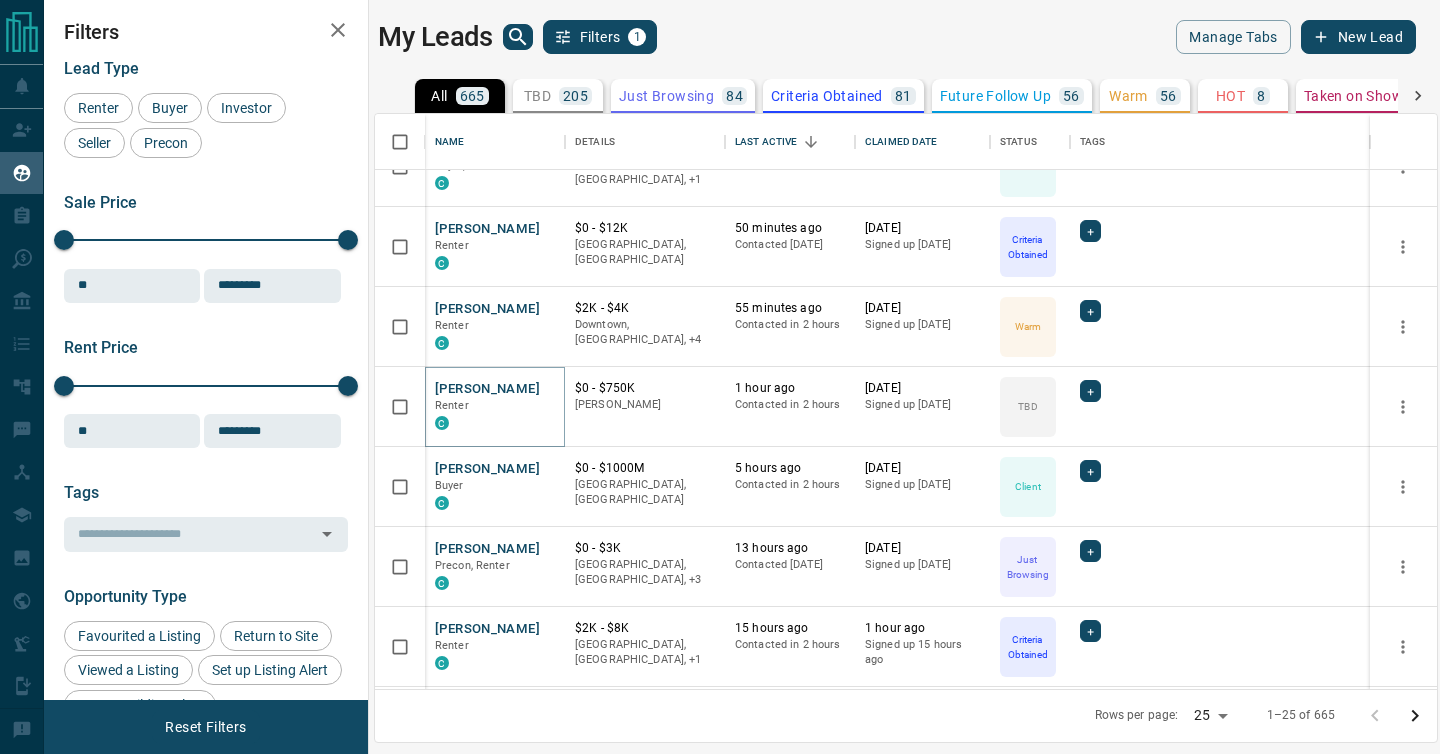 scroll, scrollTop: 295, scrollLeft: 0, axis: vertical 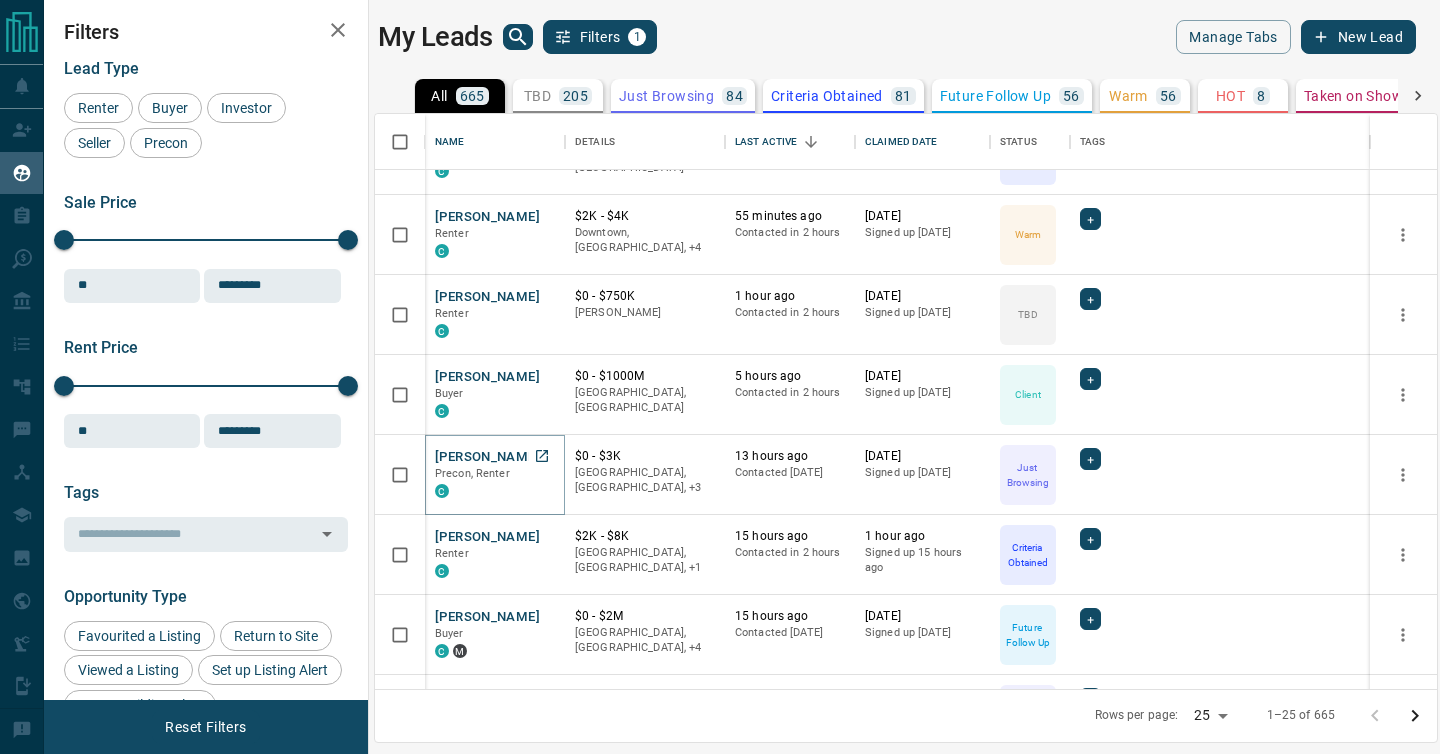 click on "[PERSON_NAME]" at bounding box center (487, 457) 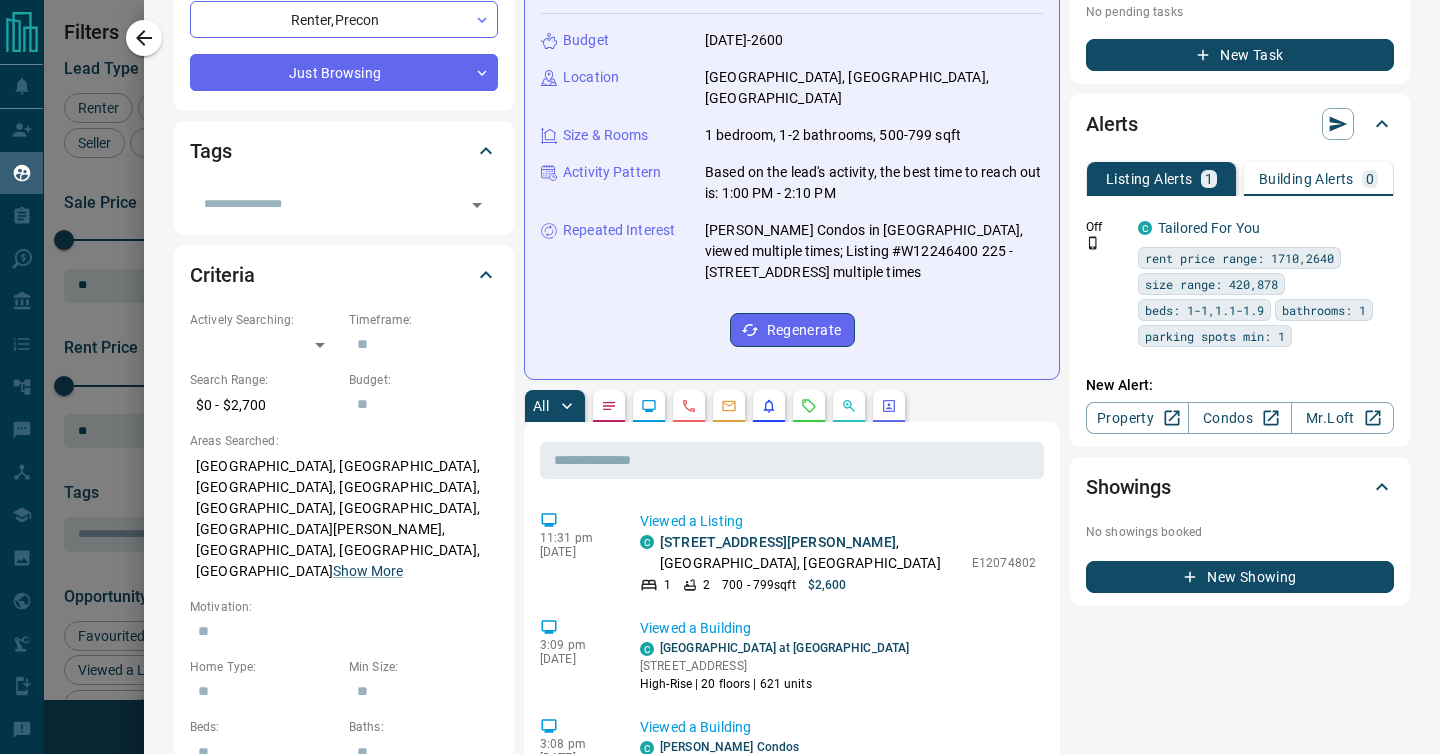 scroll, scrollTop: 328, scrollLeft: 0, axis: vertical 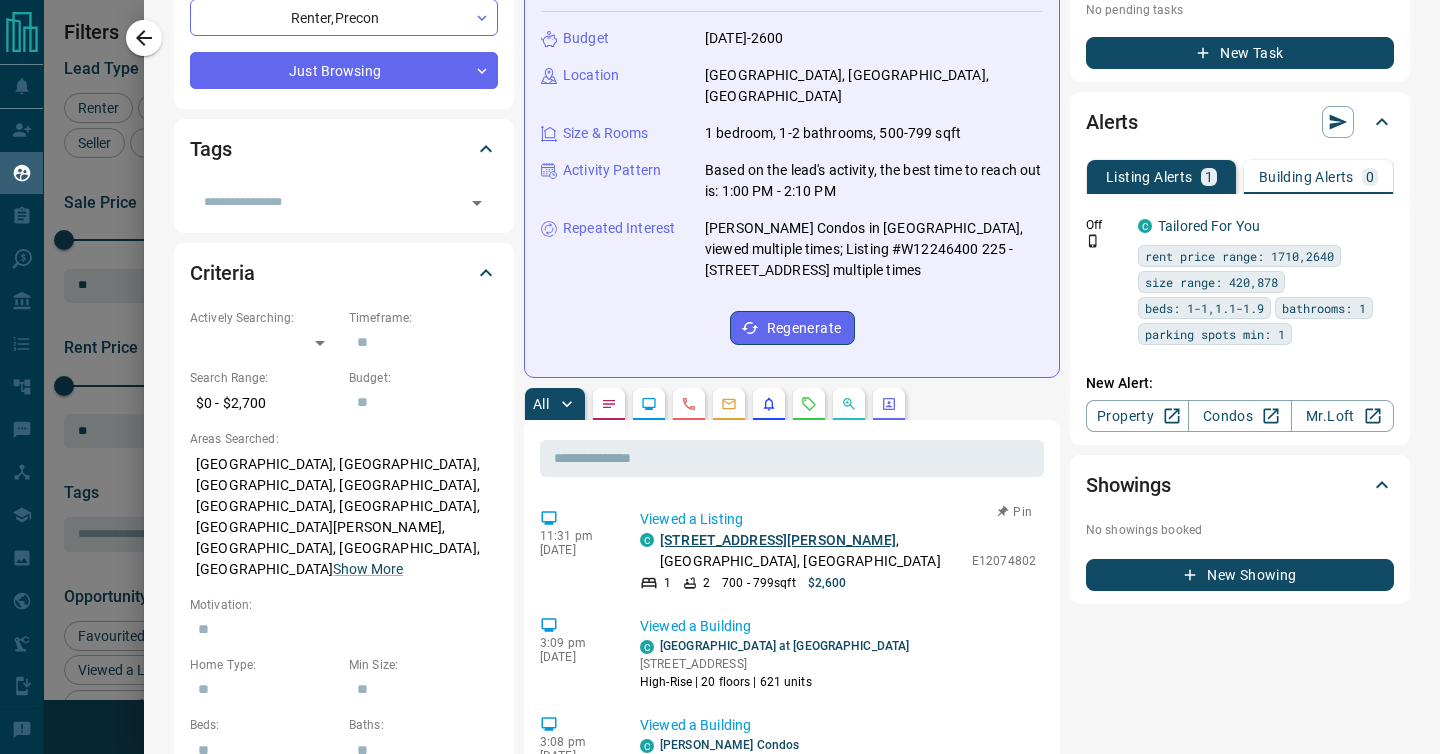 click on "[STREET_ADDRESS][PERSON_NAME]" at bounding box center [778, 540] 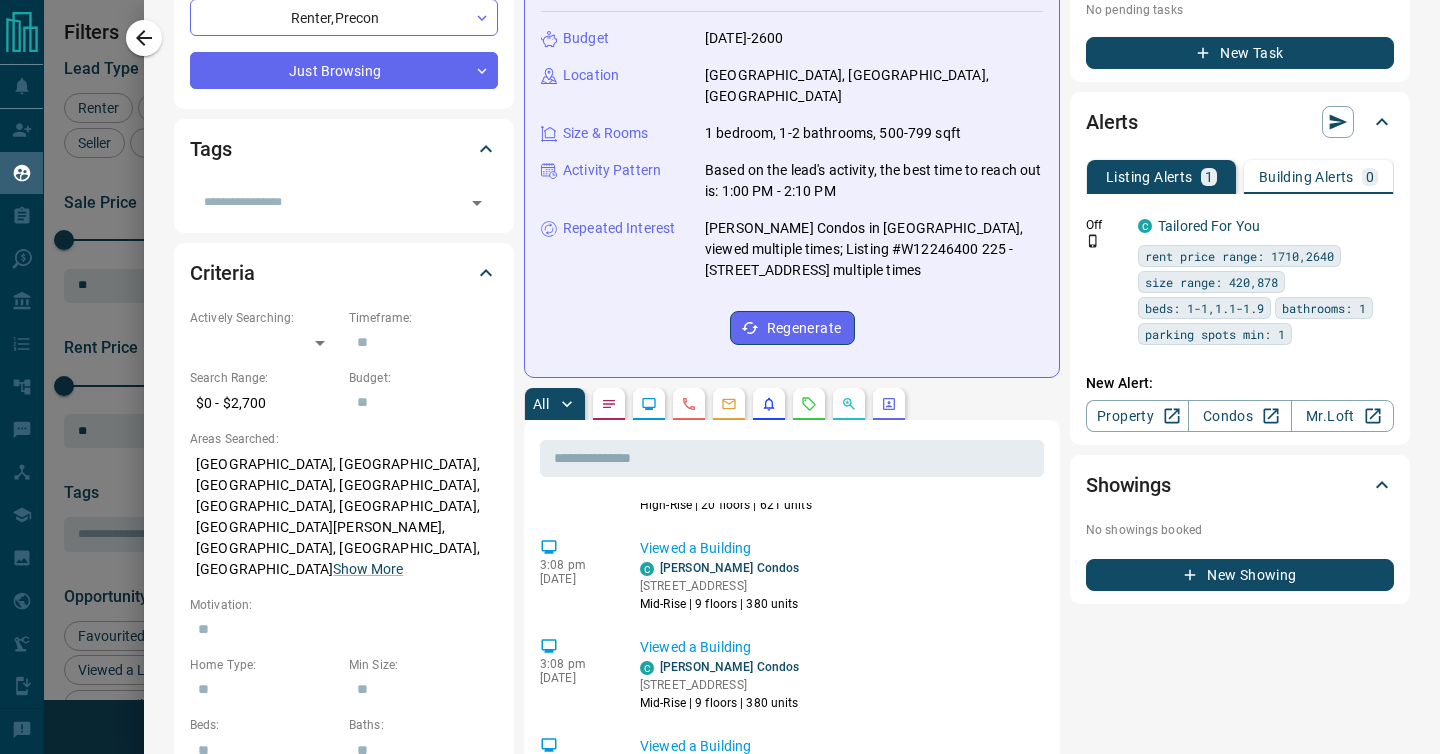 scroll, scrollTop: 0, scrollLeft: 0, axis: both 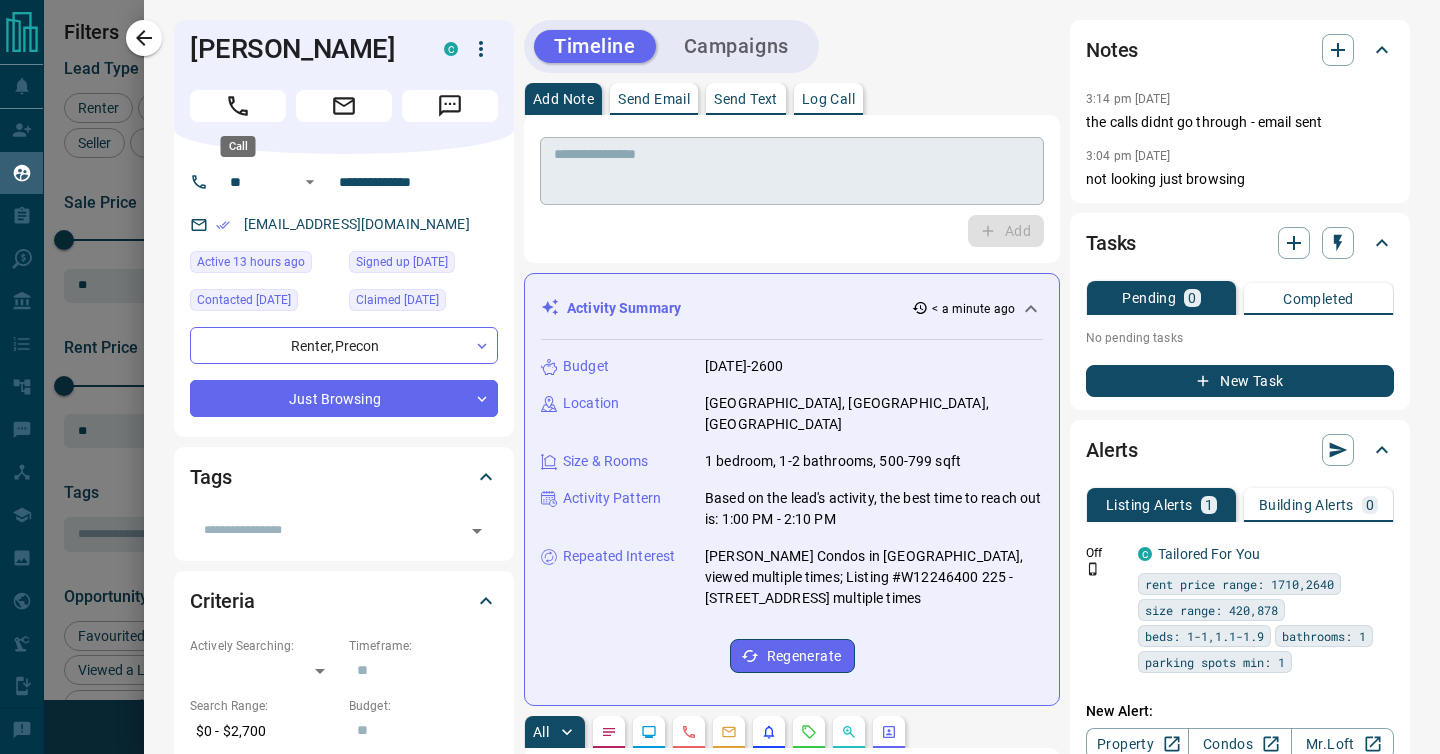 click 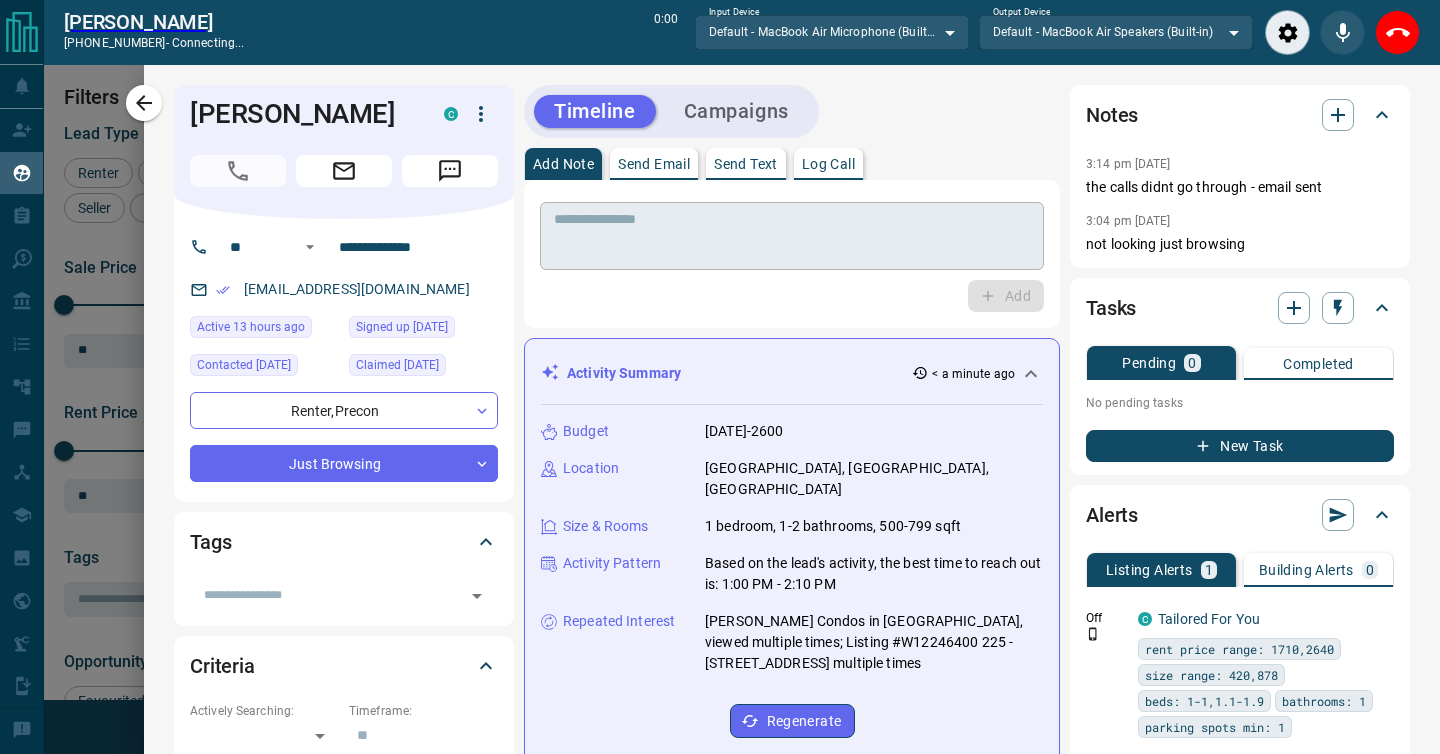 scroll, scrollTop: 513, scrollLeft: 1062, axis: both 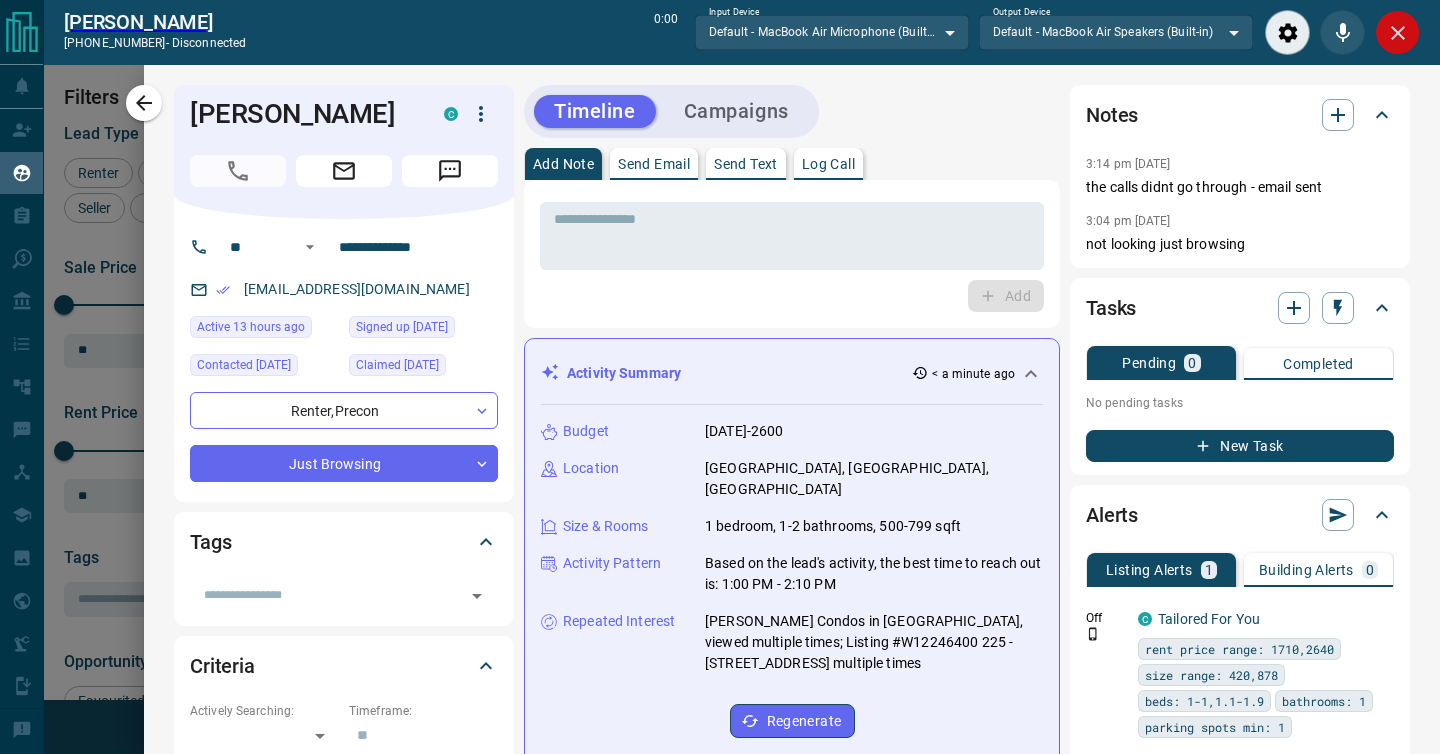 click 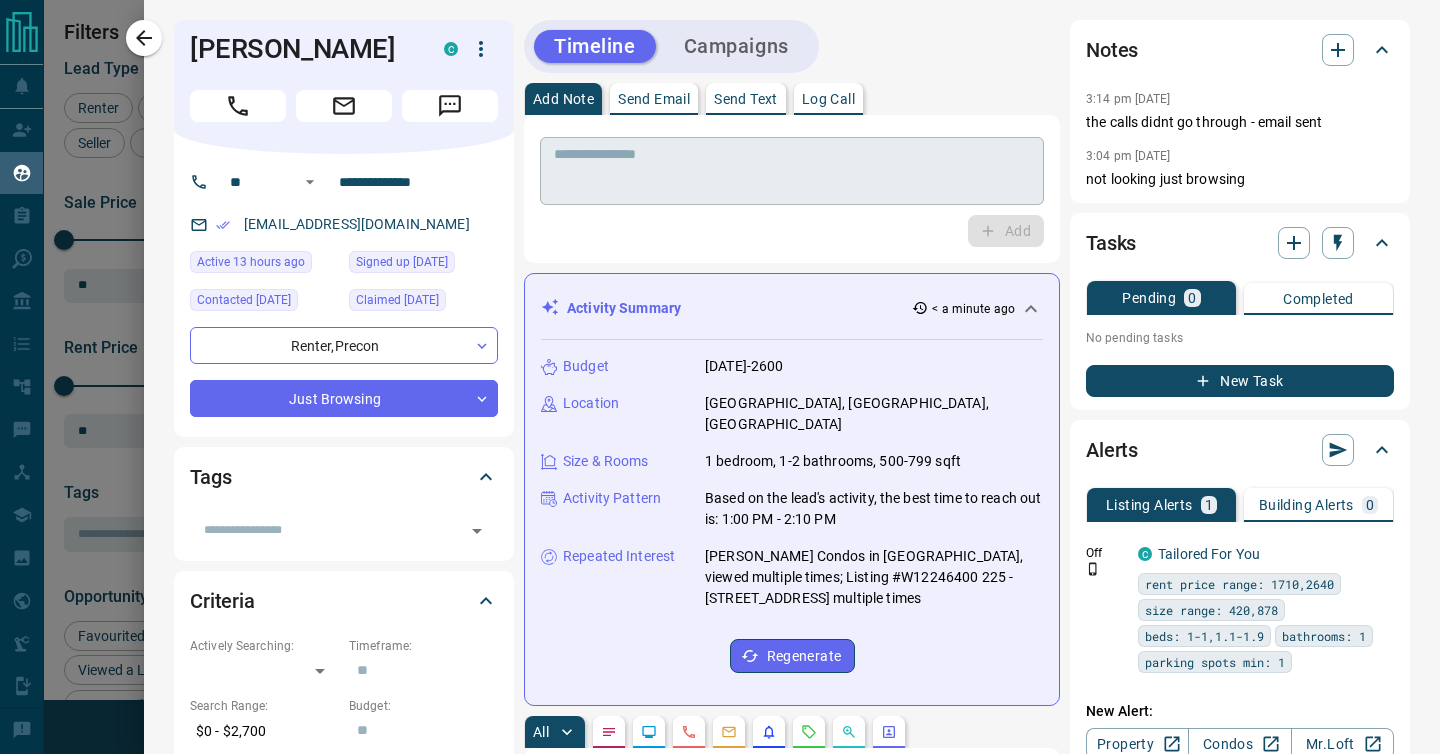 scroll, scrollTop: 1, scrollLeft: 1, axis: both 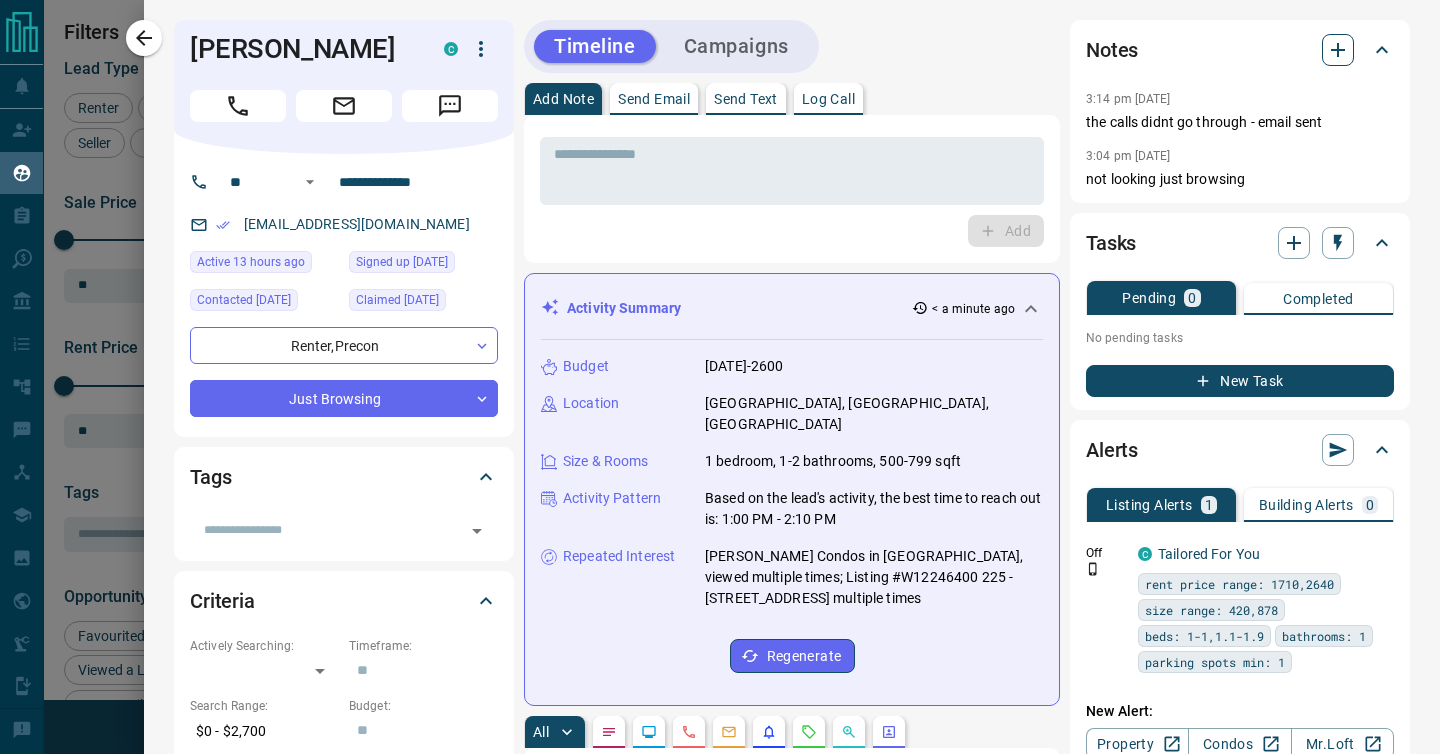 click 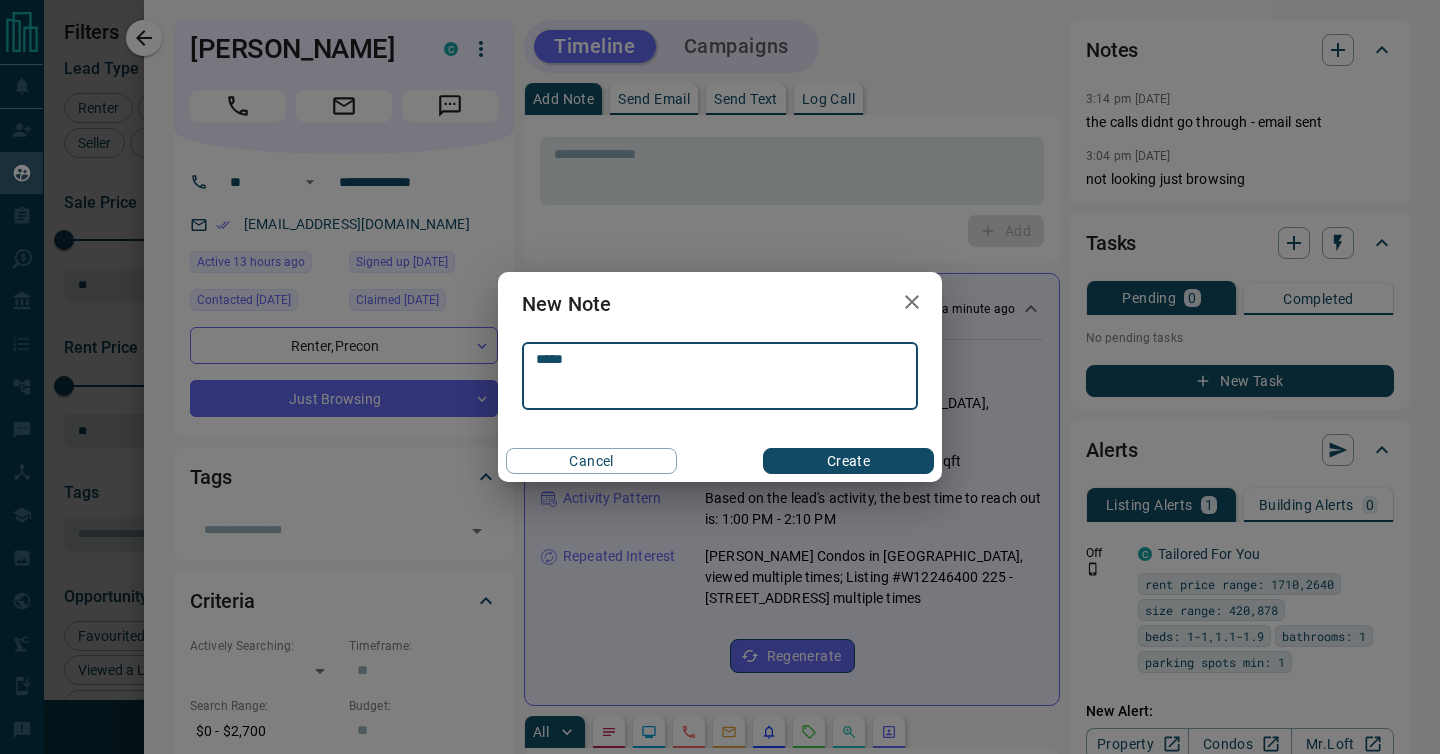 click on "****" at bounding box center (720, 376) 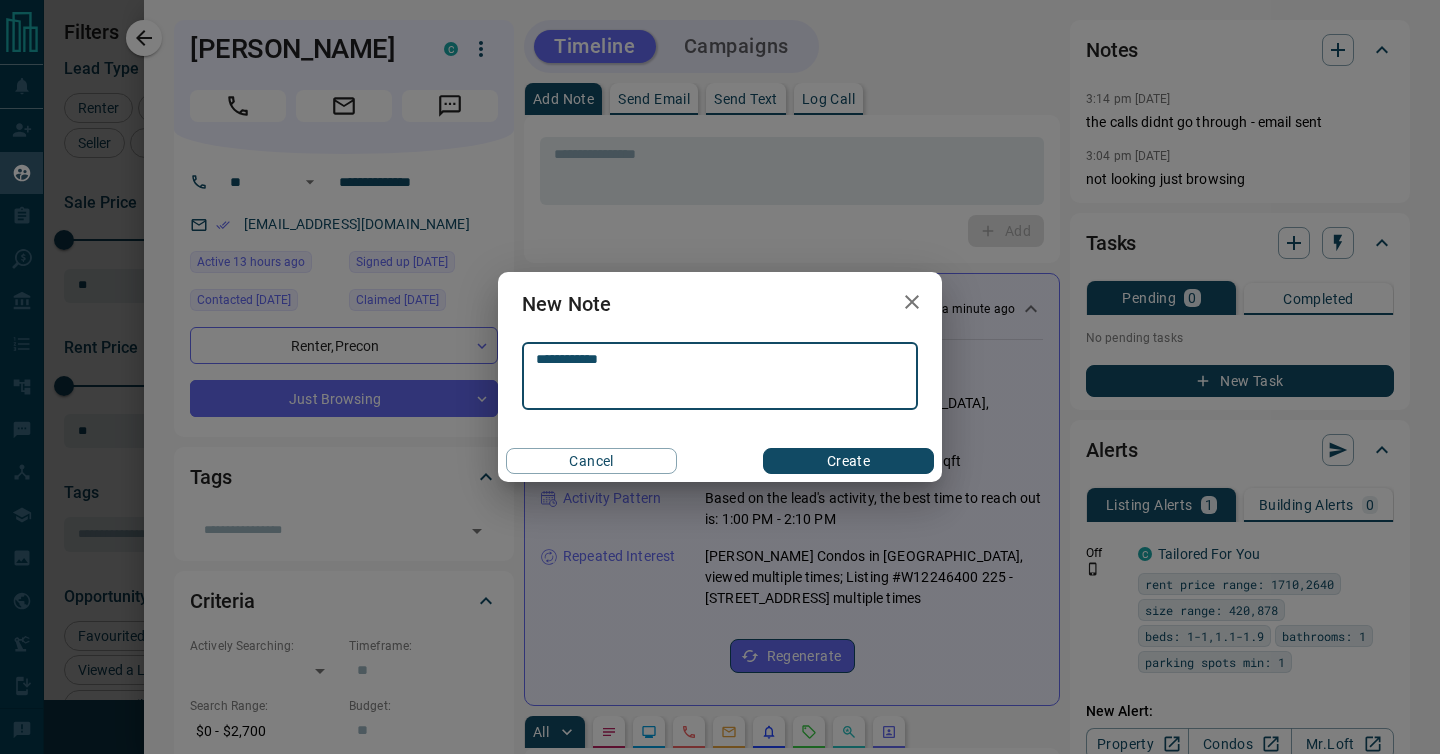 type on "**********" 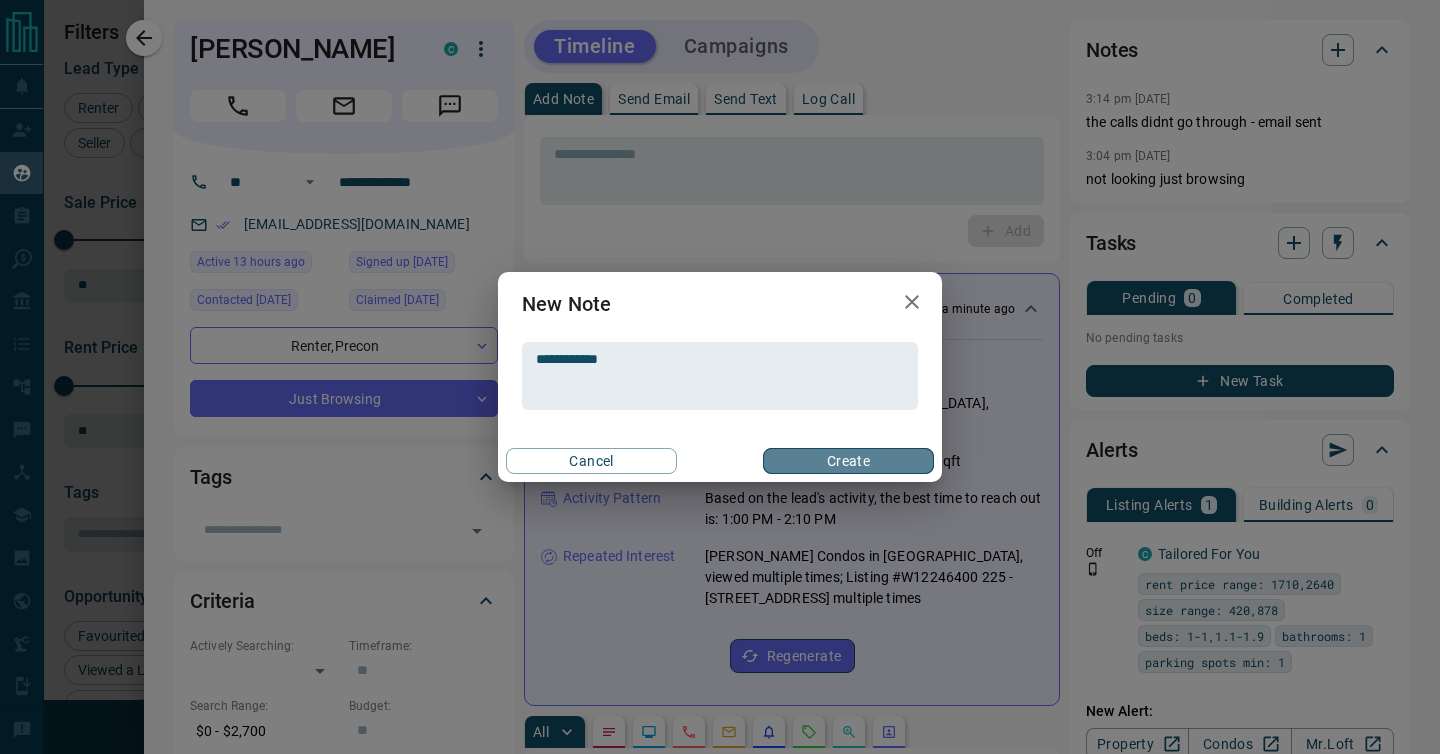 click on "Create" at bounding box center (848, 461) 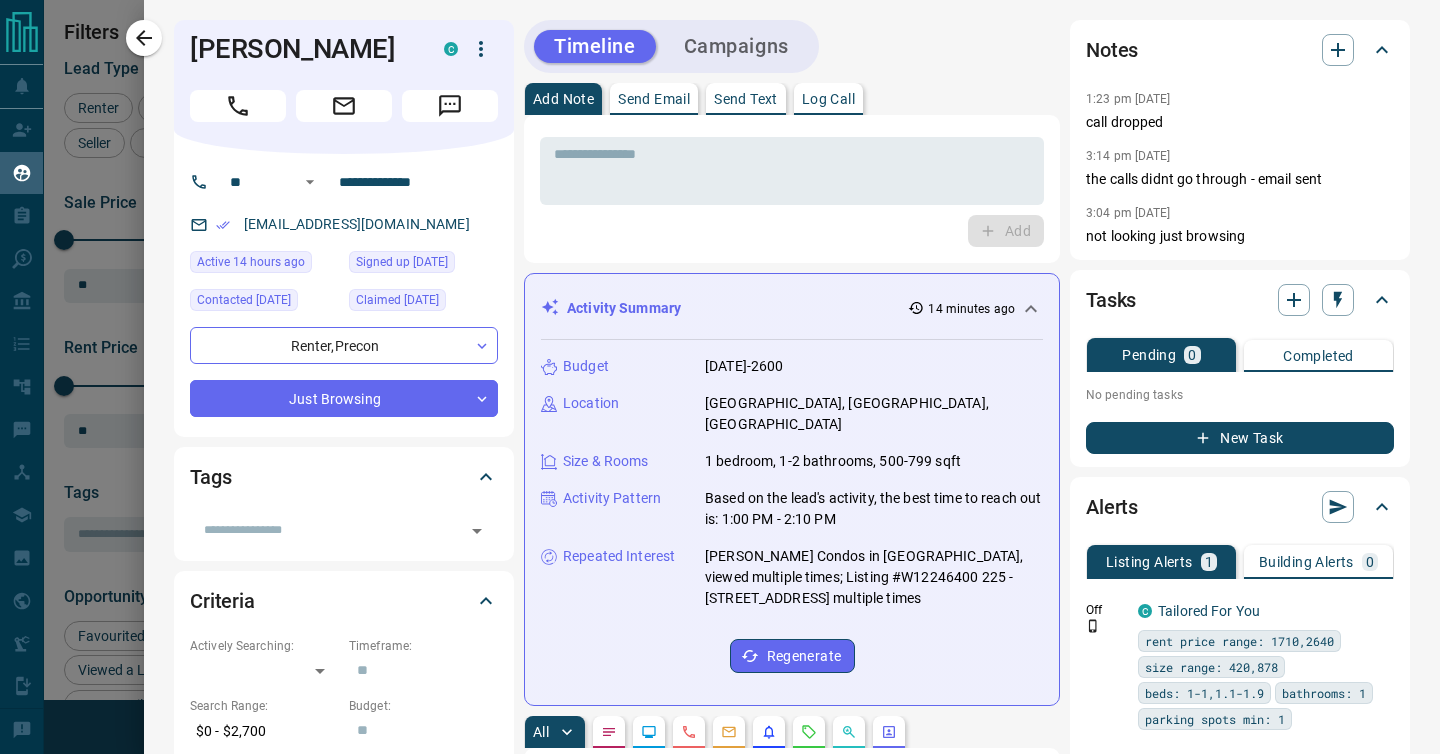 click 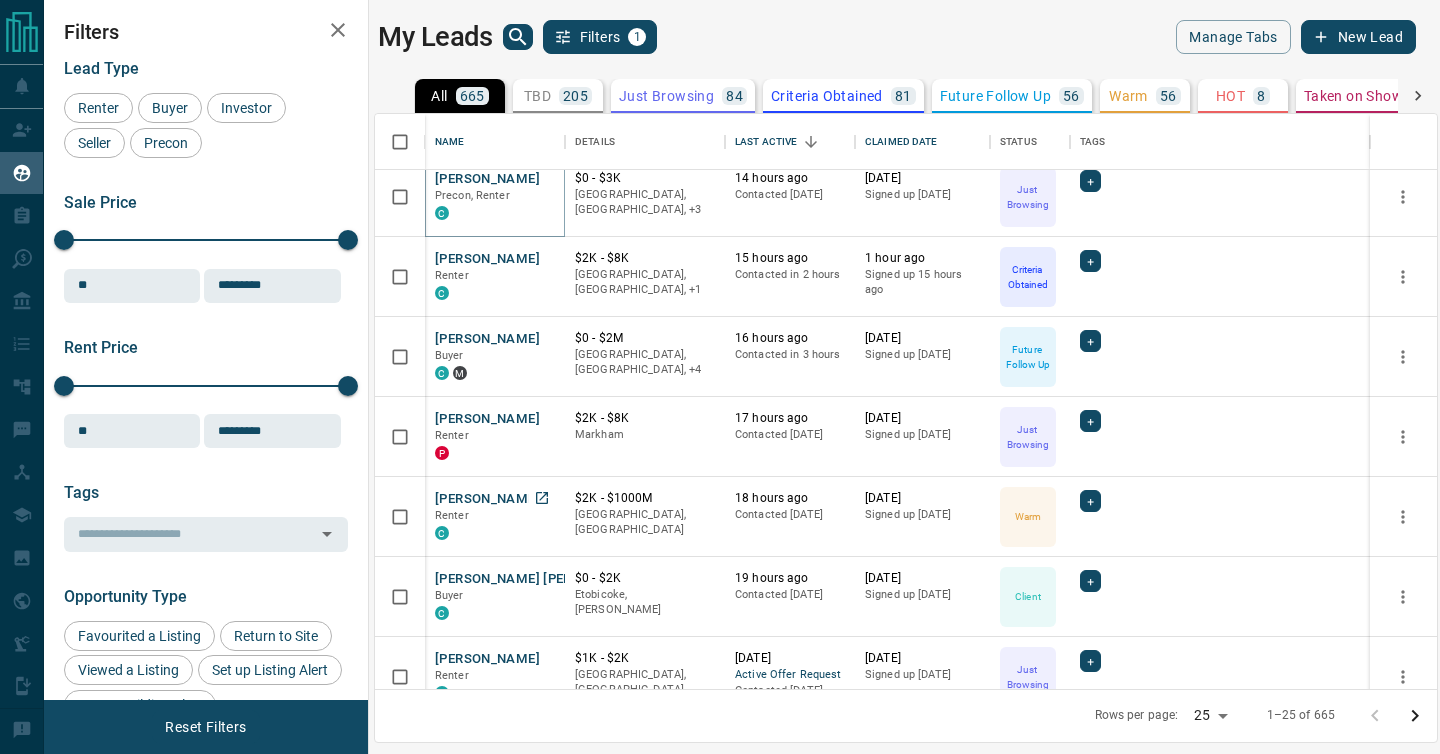 scroll, scrollTop: 576, scrollLeft: 0, axis: vertical 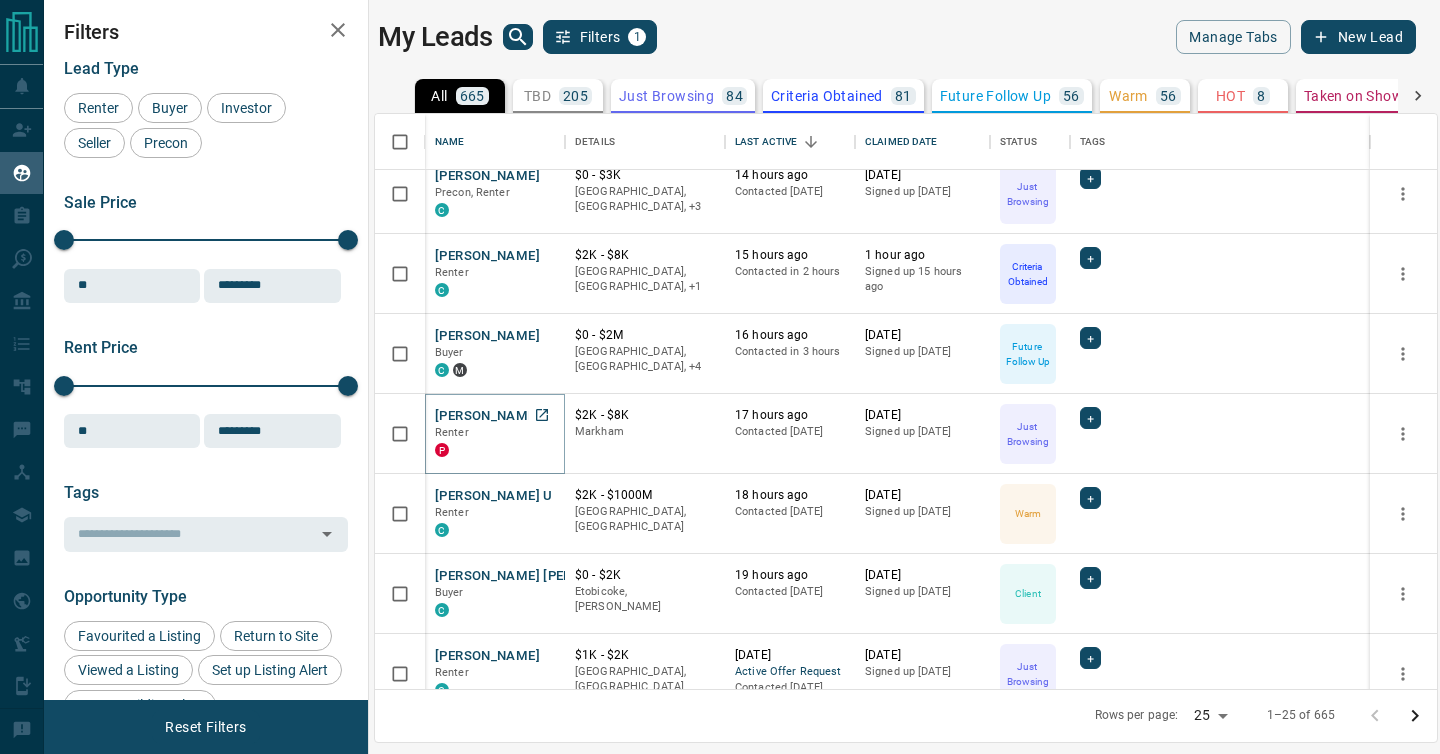 click on "[PERSON_NAME]" at bounding box center [487, 416] 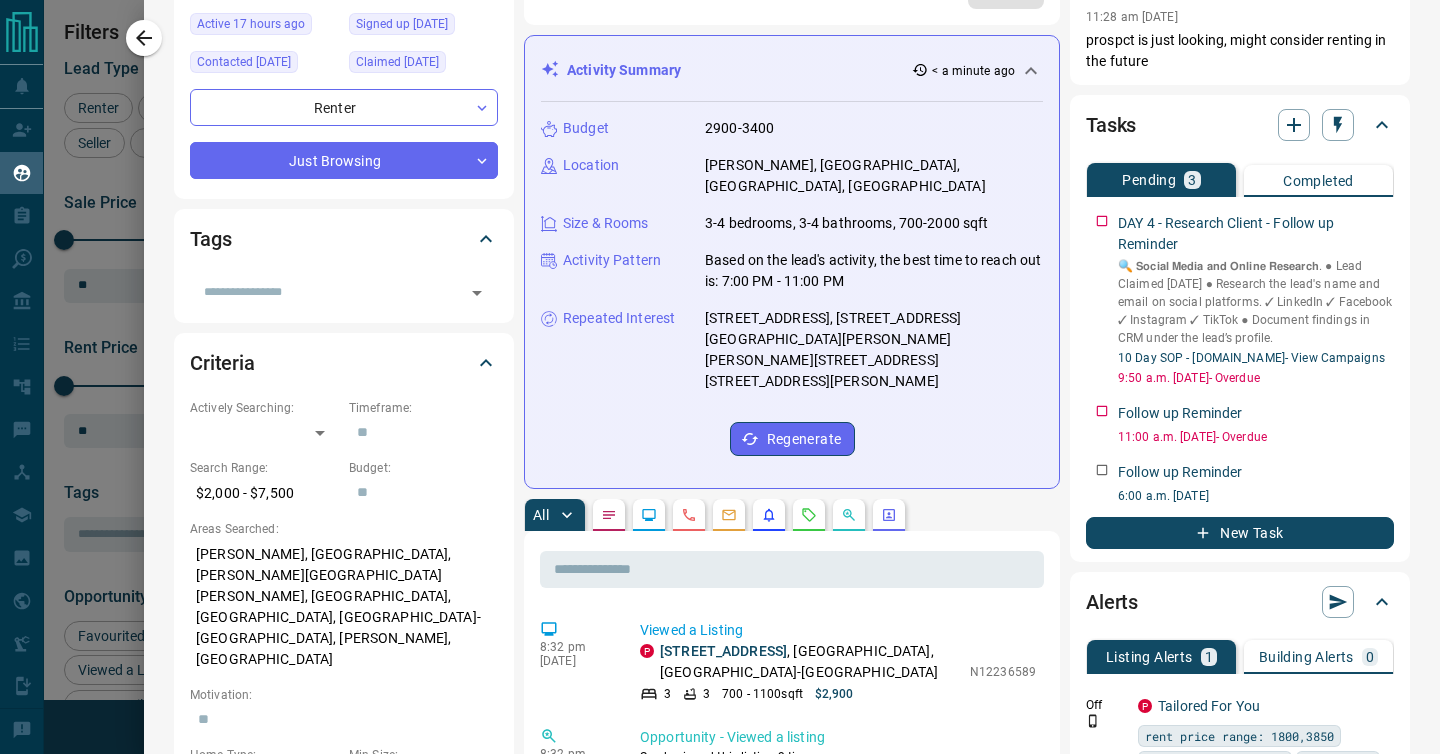 scroll, scrollTop: 247, scrollLeft: 0, axis: vertical 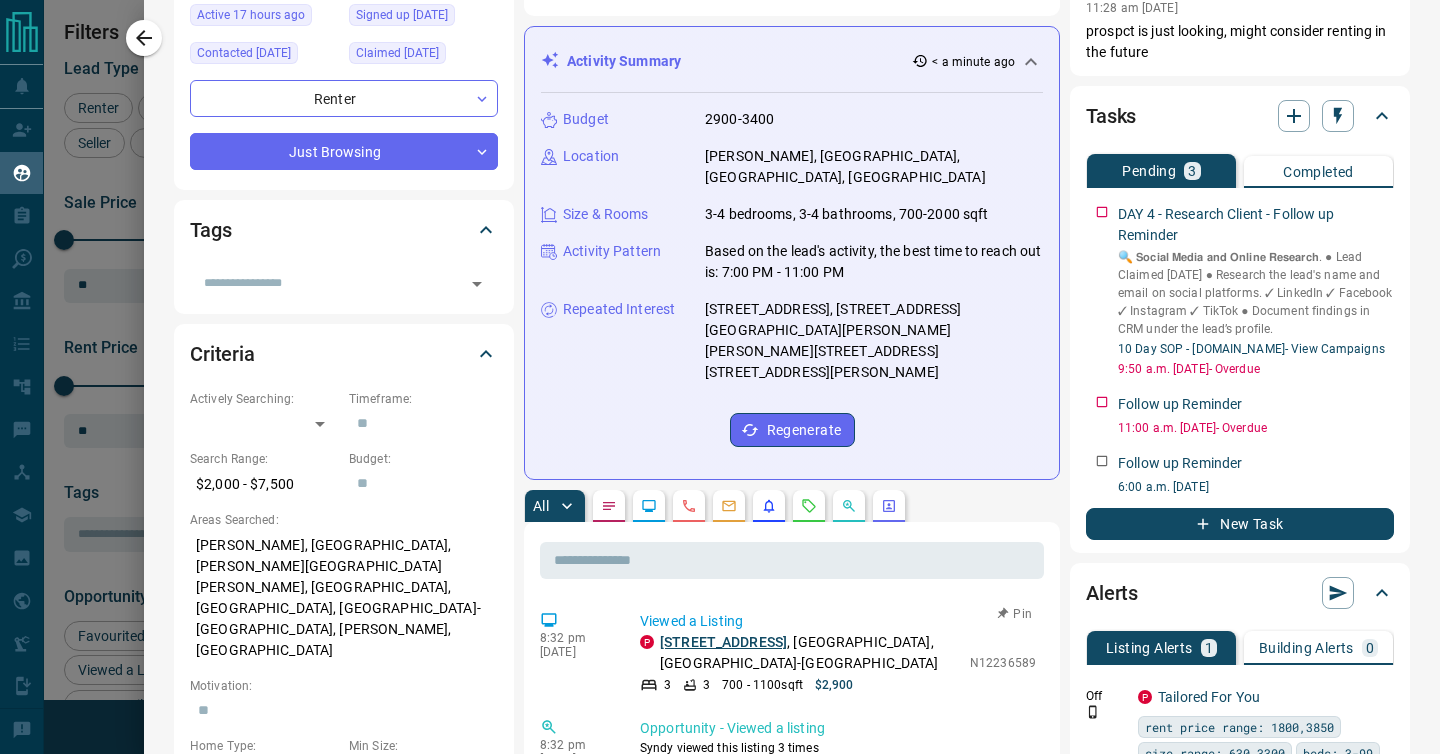 click on "[STREET_ADDRESS]" at bounding box center (723, 642) 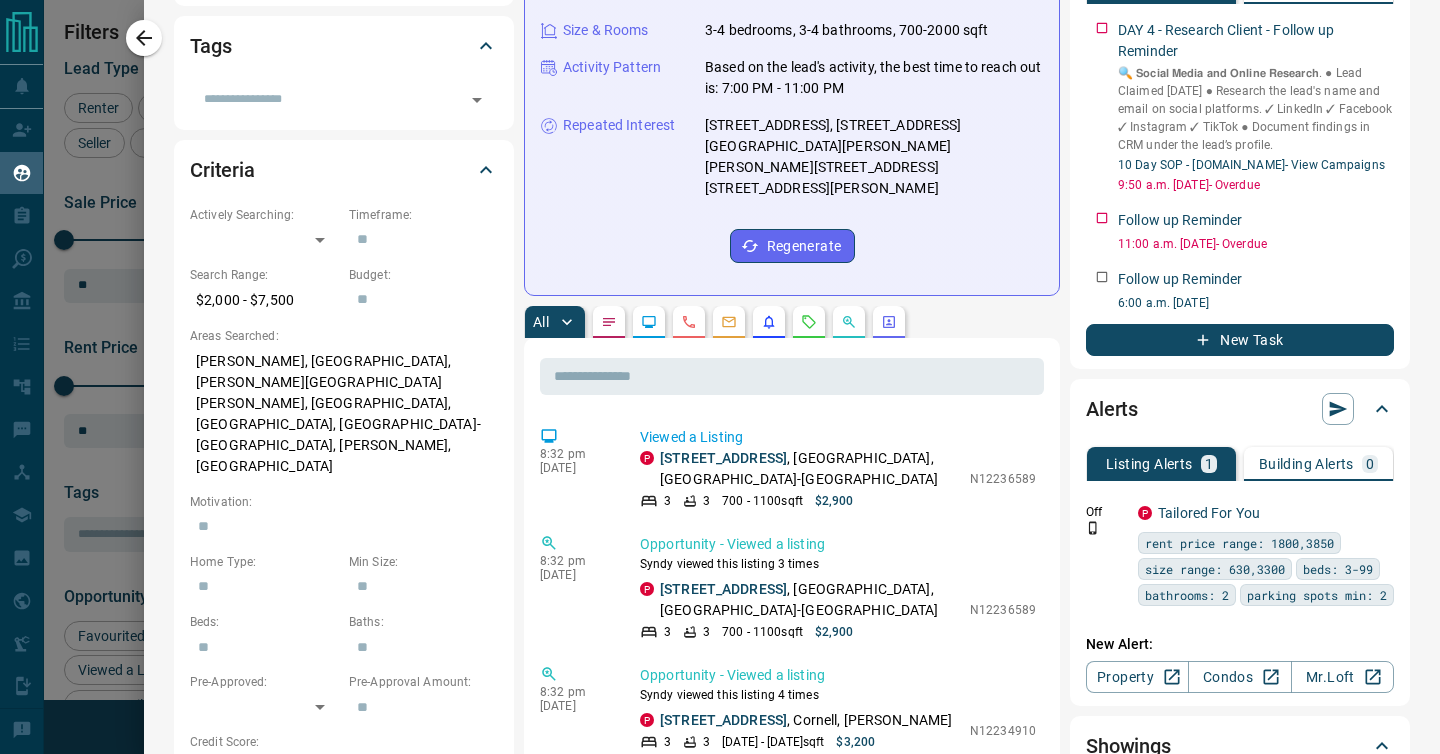 scroll, scrollTop: 484, scrollLeft: 0, axis: vertical 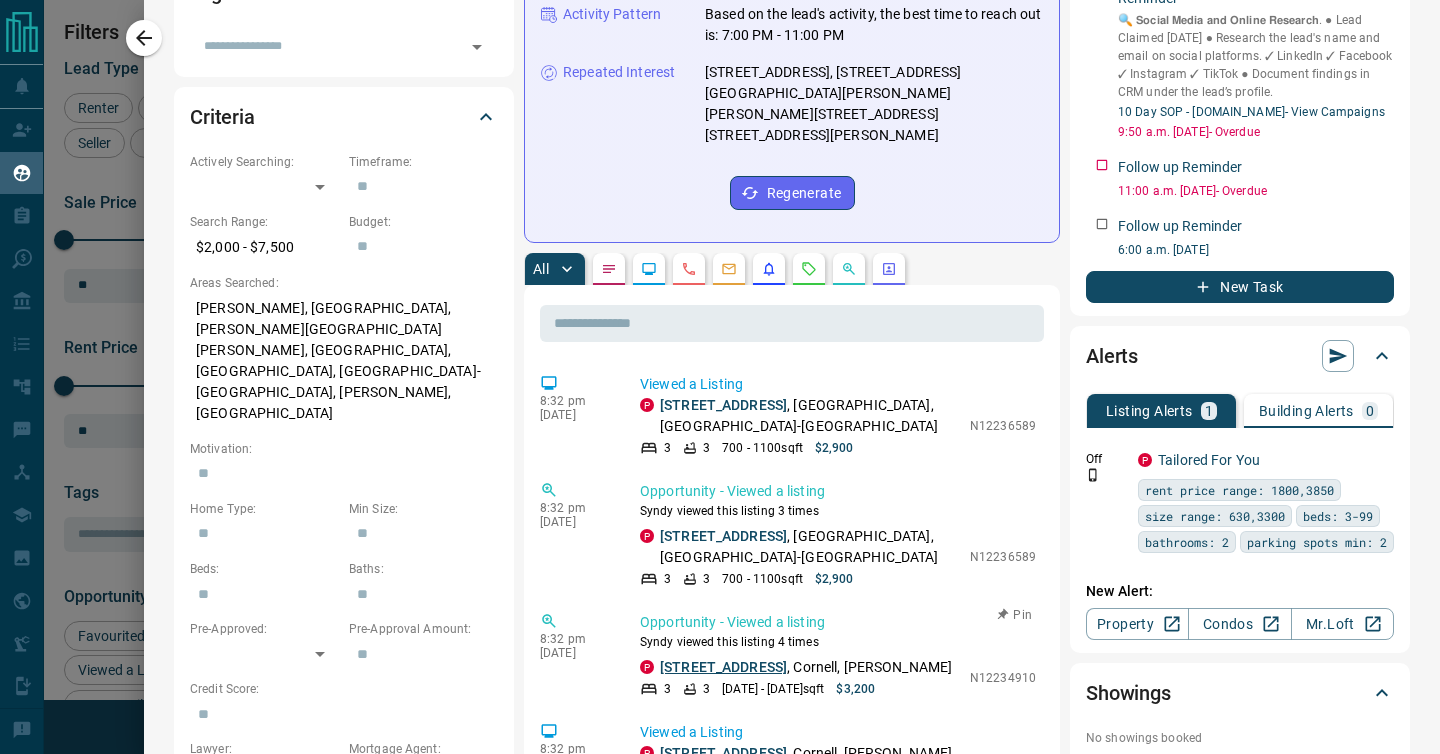 click on "[STREET_ADDRESS]" at bounding box center [723, 667] 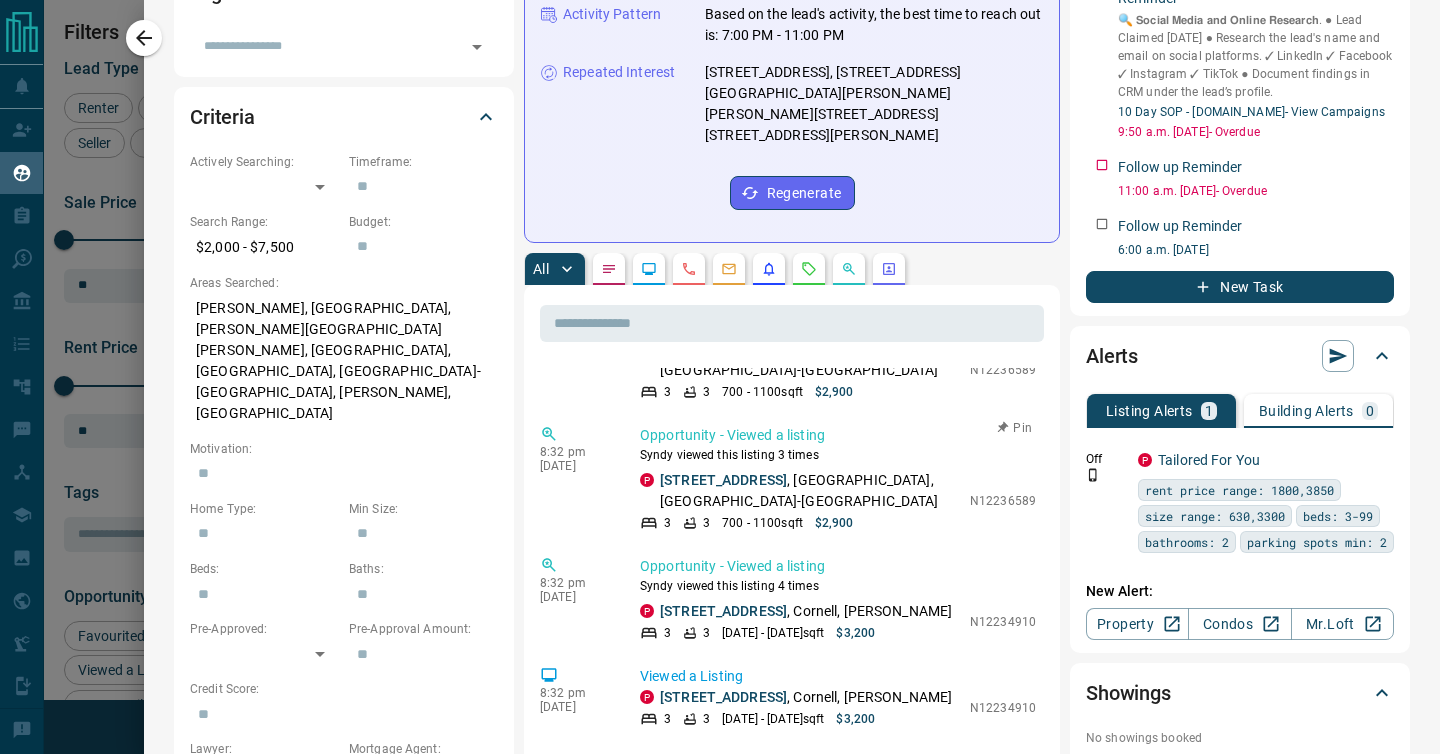 scroll, scrollTop: 0, scrollLeft: 0, axis: both 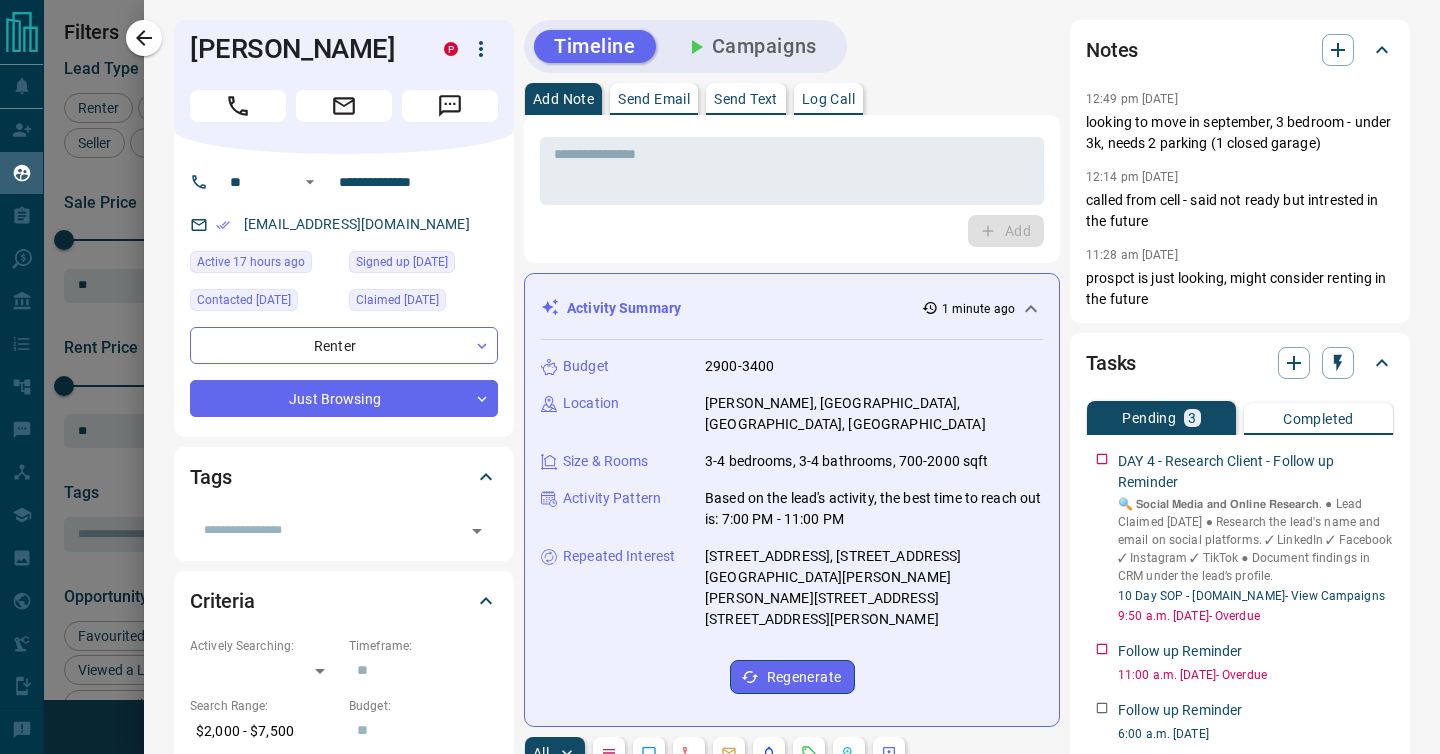 click on "Send Text" at bounding box center [746, 99] 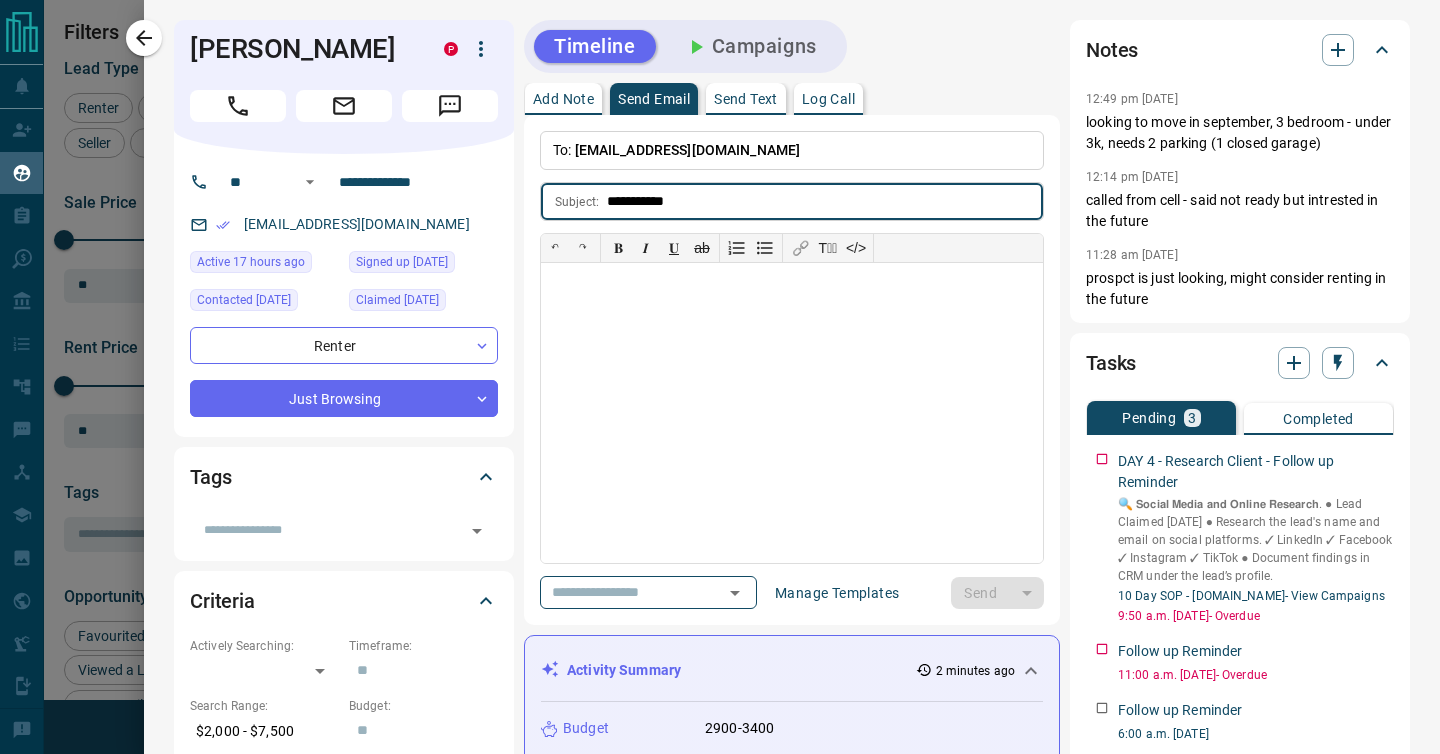 type on "**********" 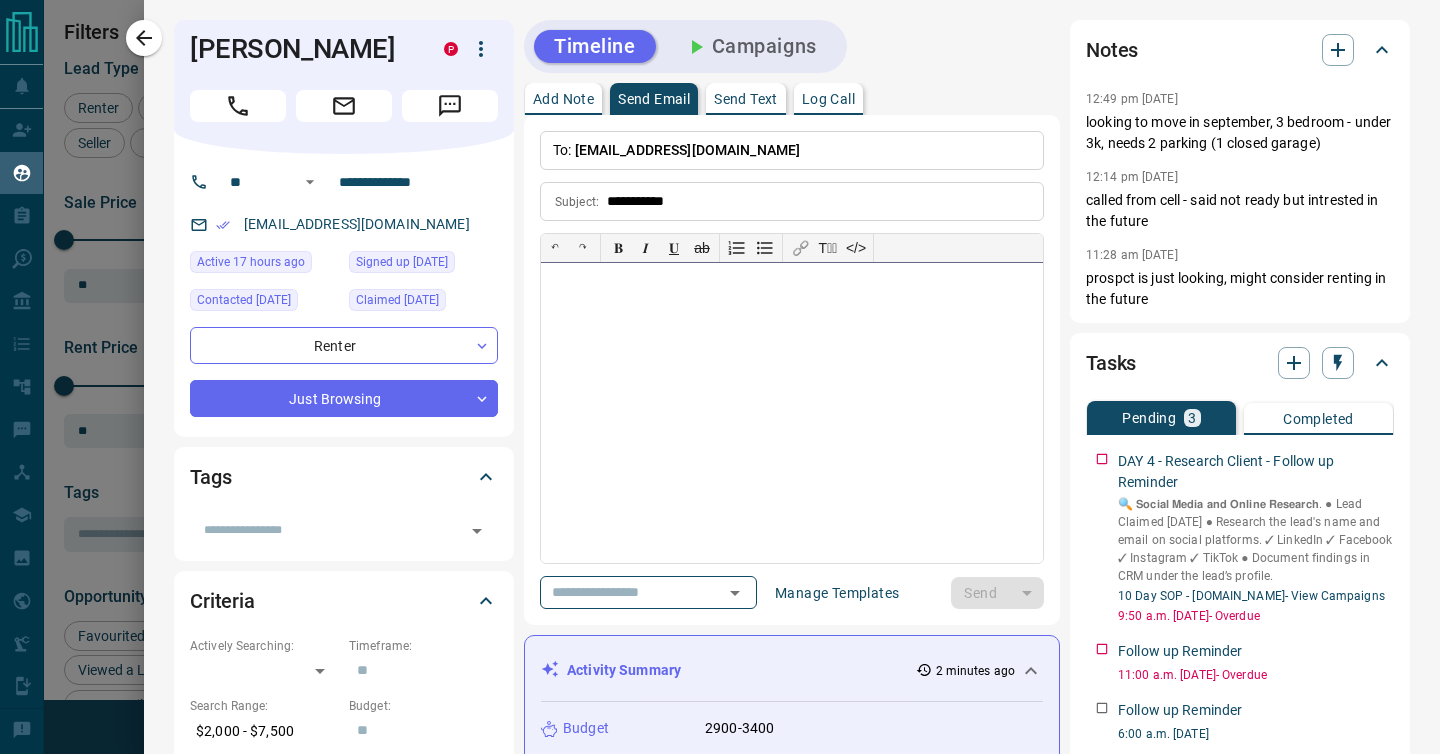 click at bounding box center (792, 413) 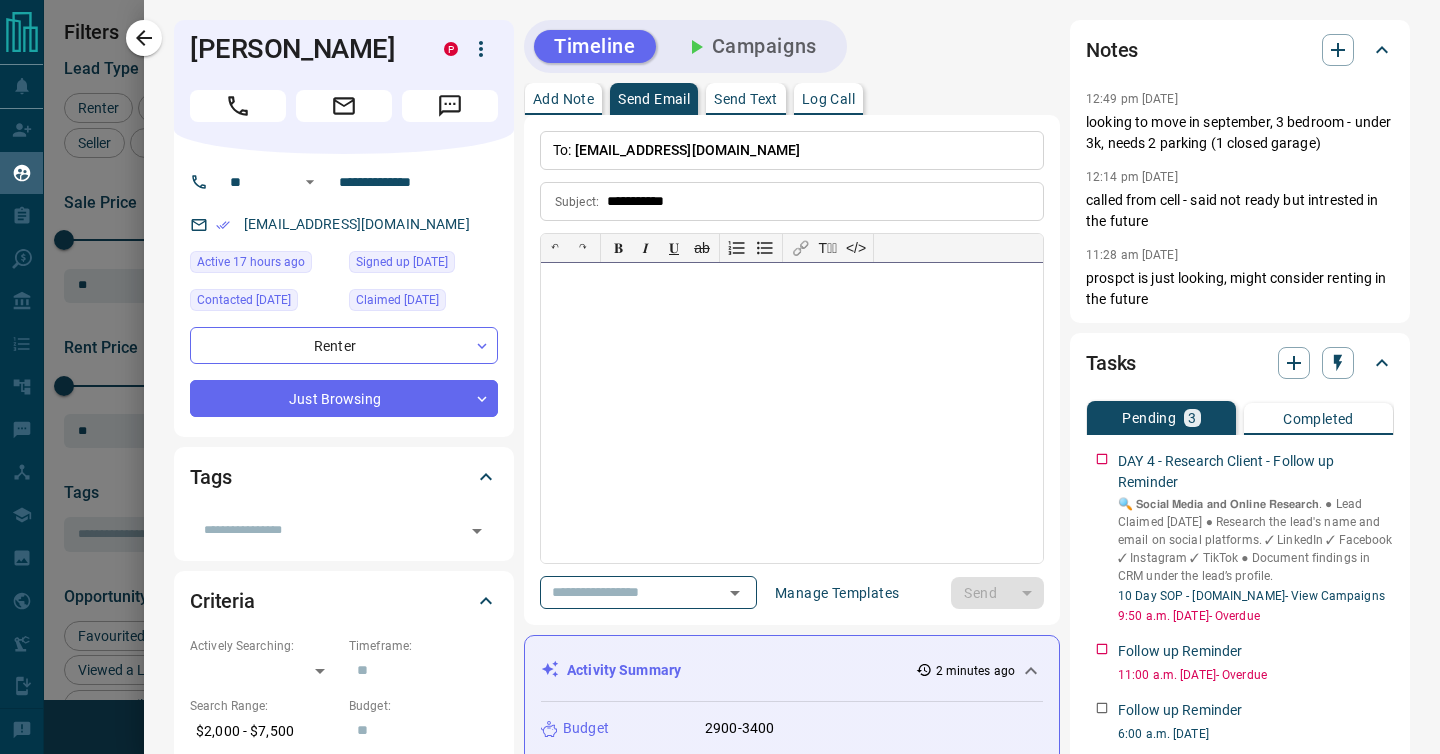 type 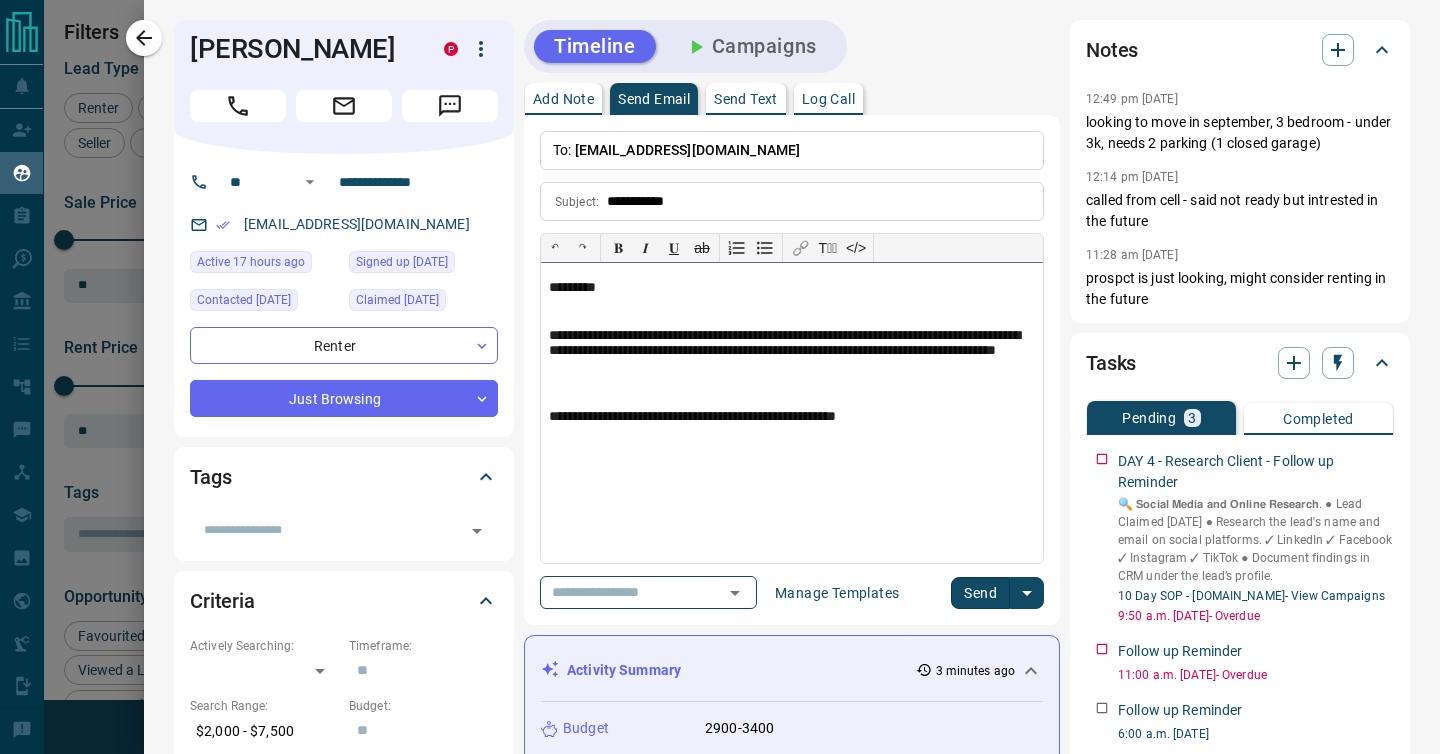 click on "**********" at bounding box center (792, 417) 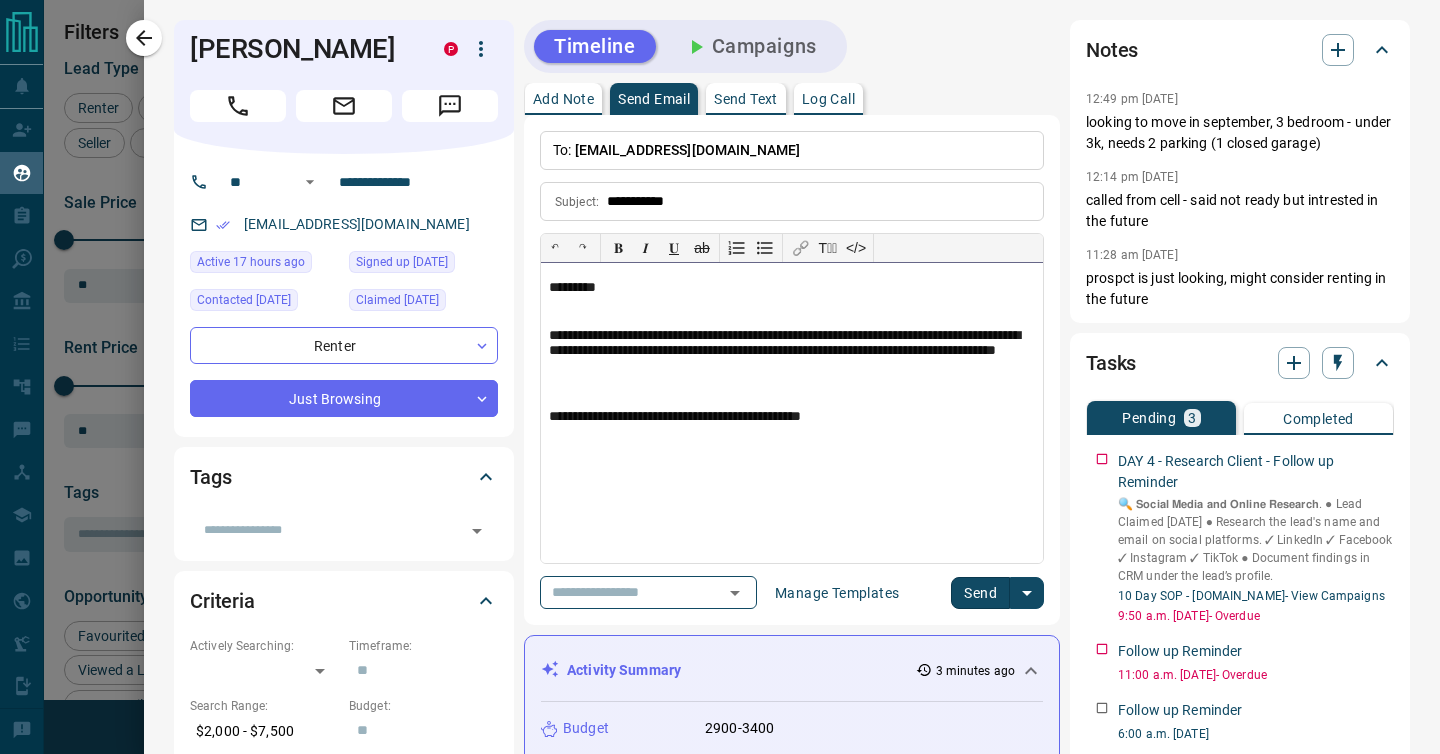click on "**********" at bounding box center [792, 417] 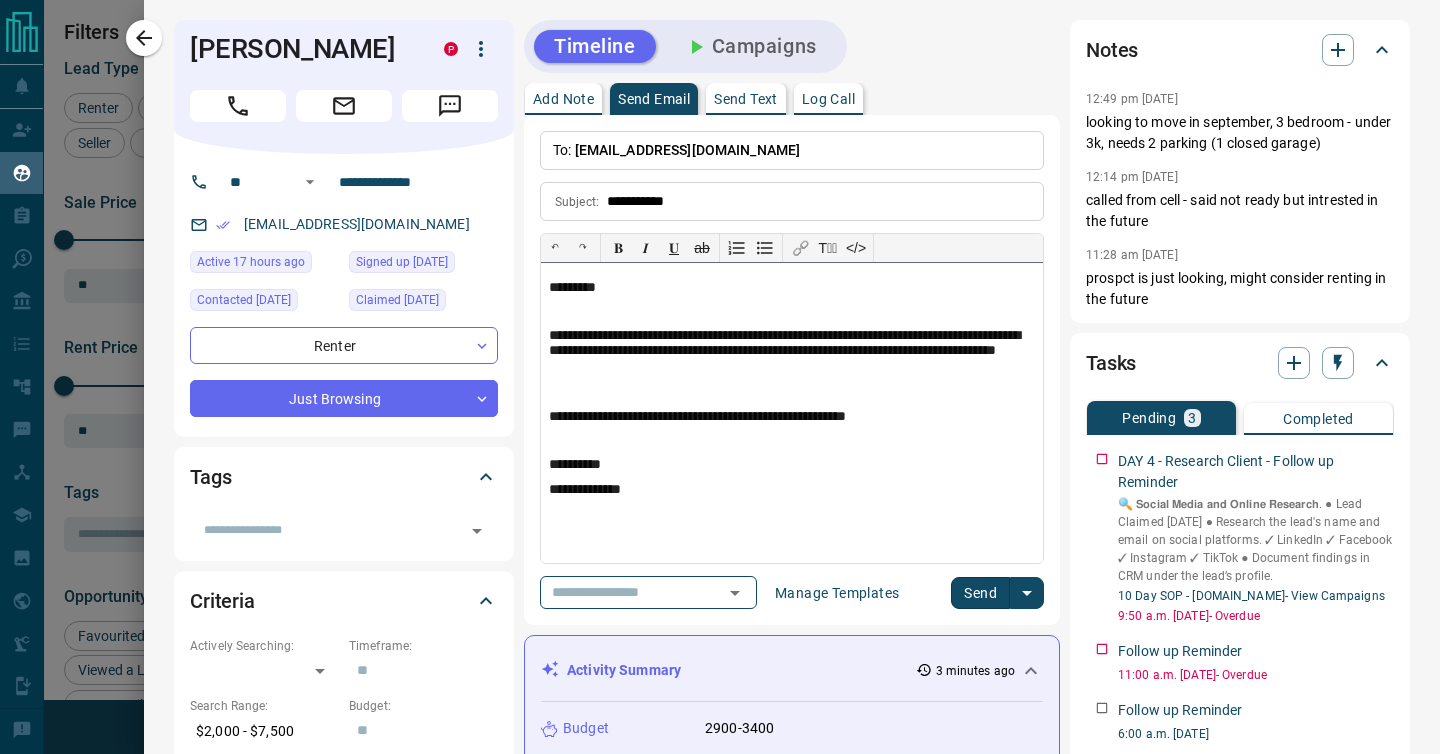click at bounding box center (792, 393) 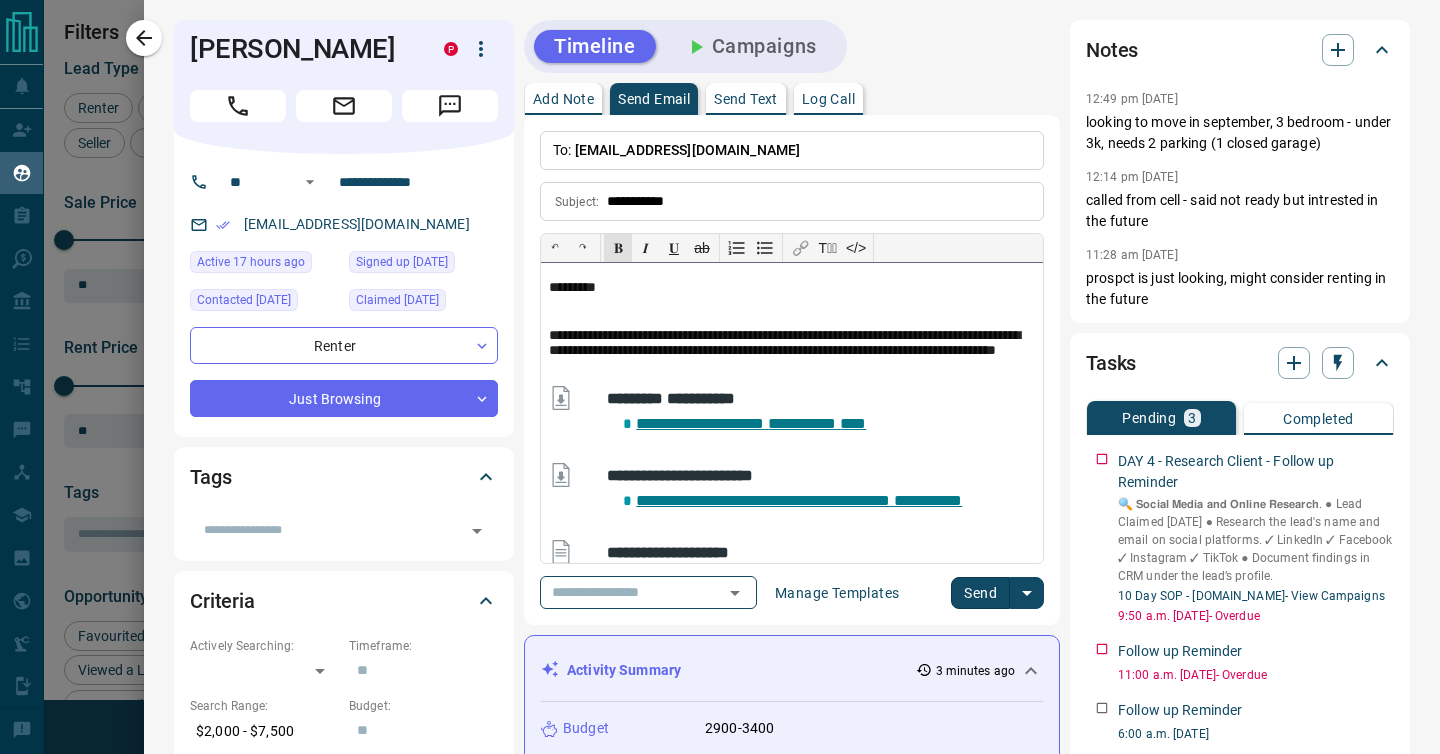 scroll, scrollTop: 129, scrollLeft: 0, axis: vertical 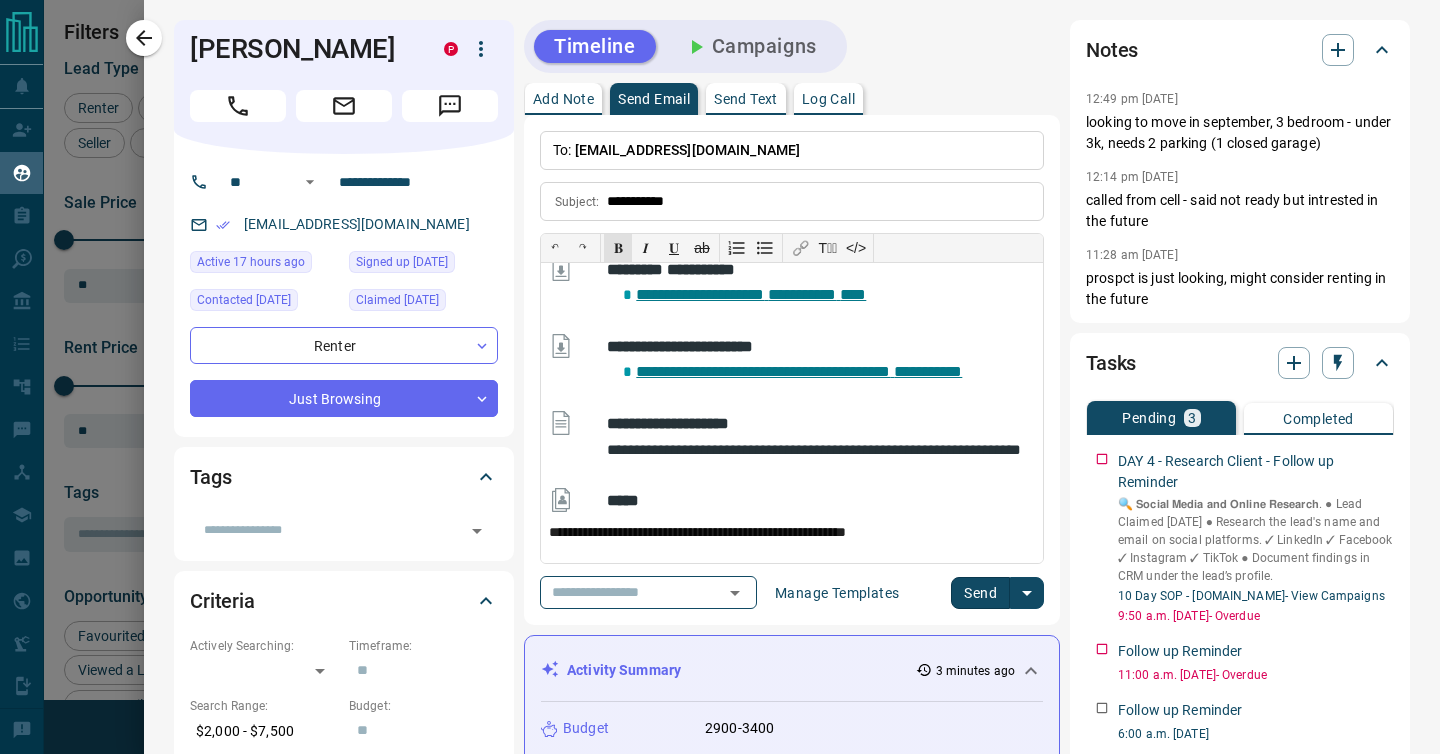 click on "Send" at bounding box center [980, 593] 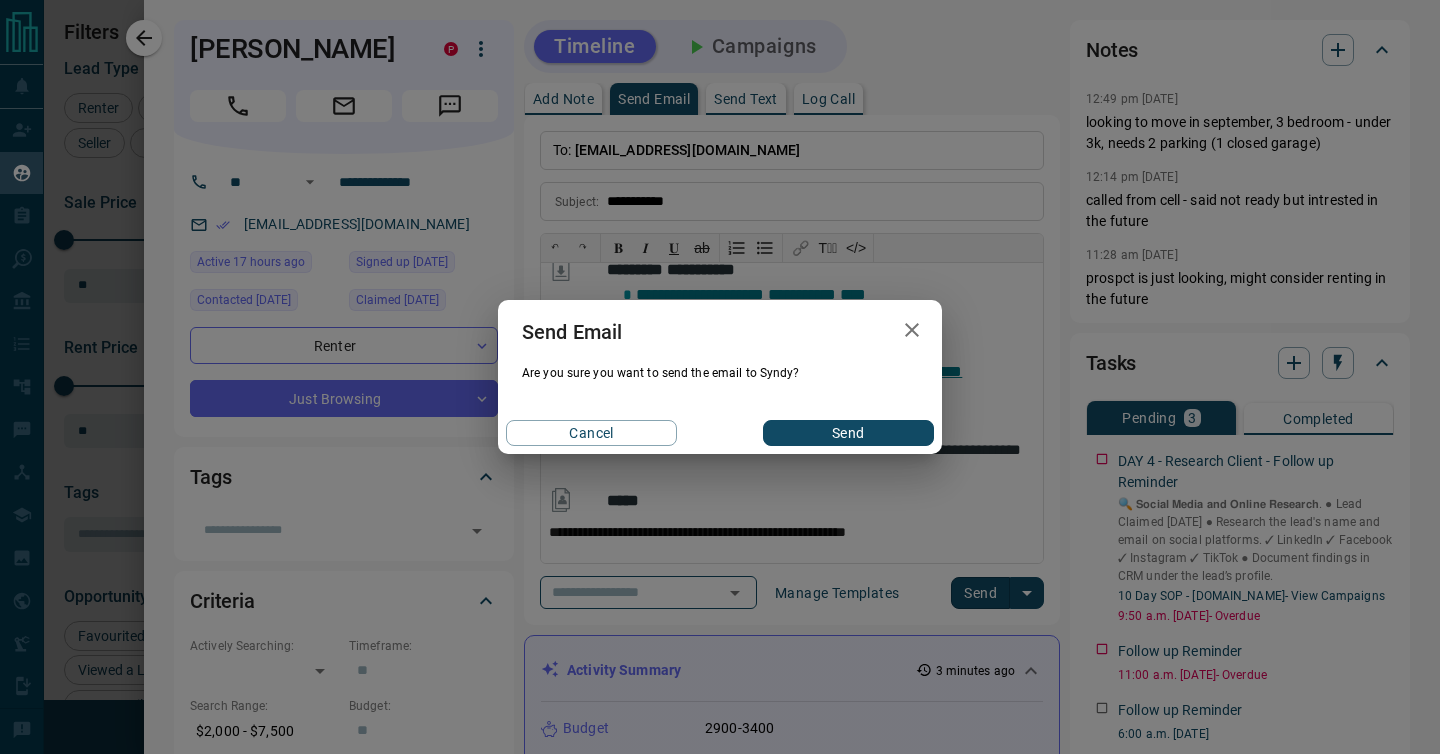 click on "Send" at bounding box center [848, 433] 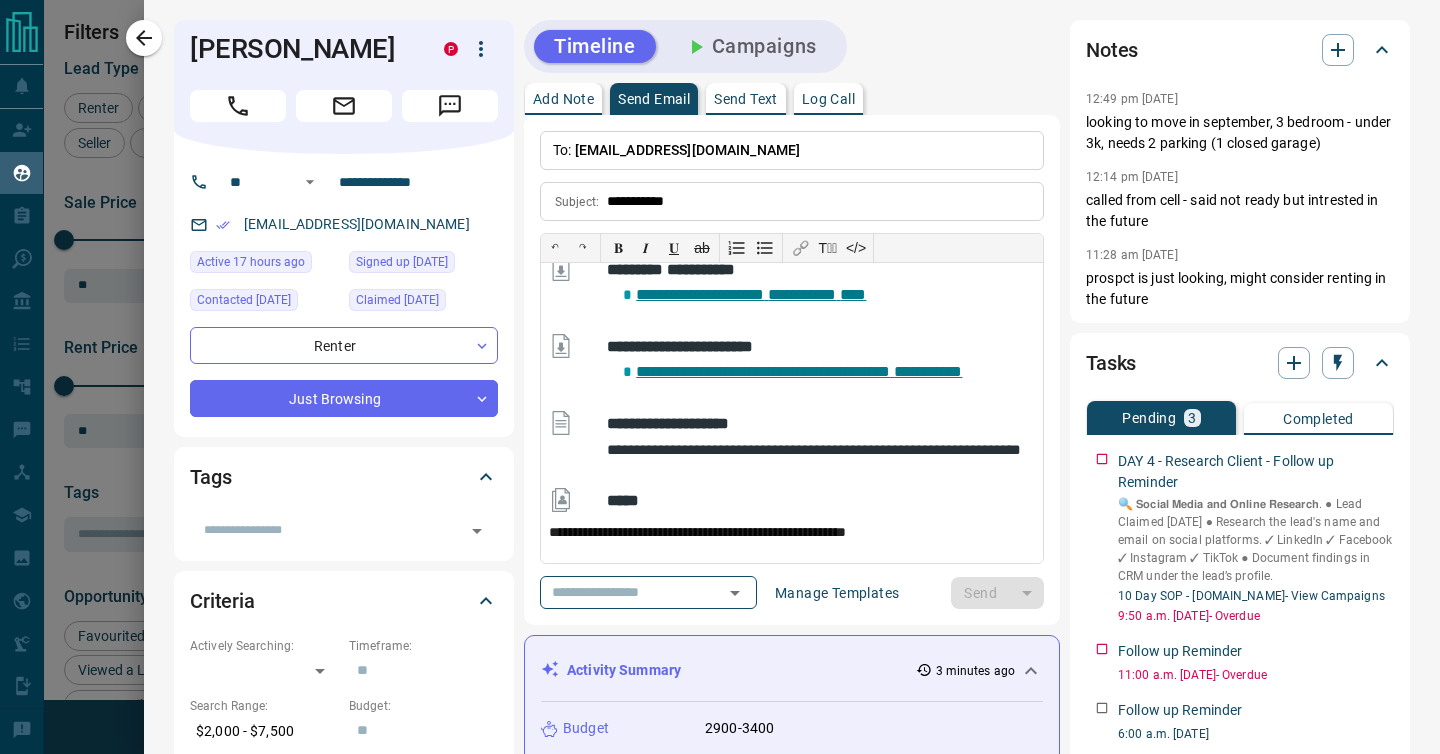 type 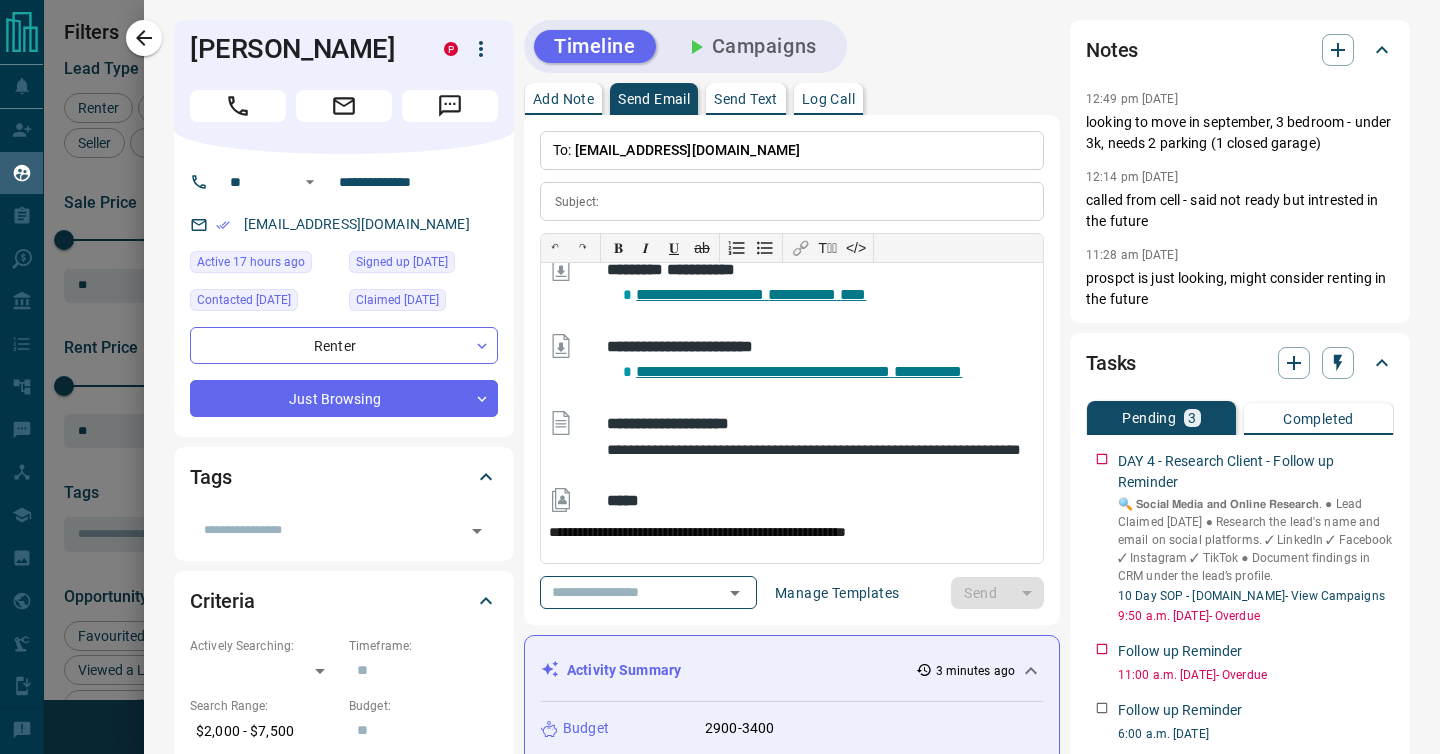 scroll, scrollTop: 0, scrollLeft: 0, axis: both 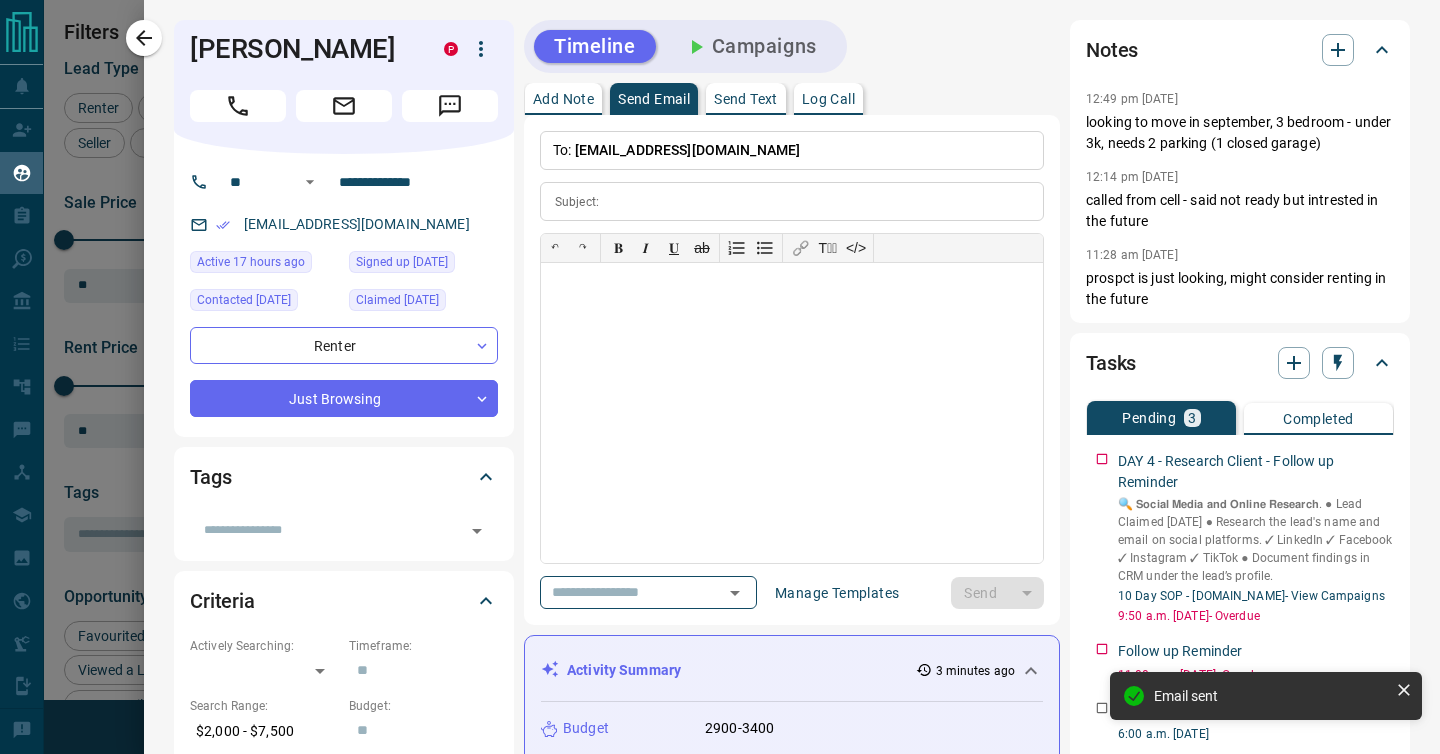 click on "Log Call" at bounding box center (828, 99) 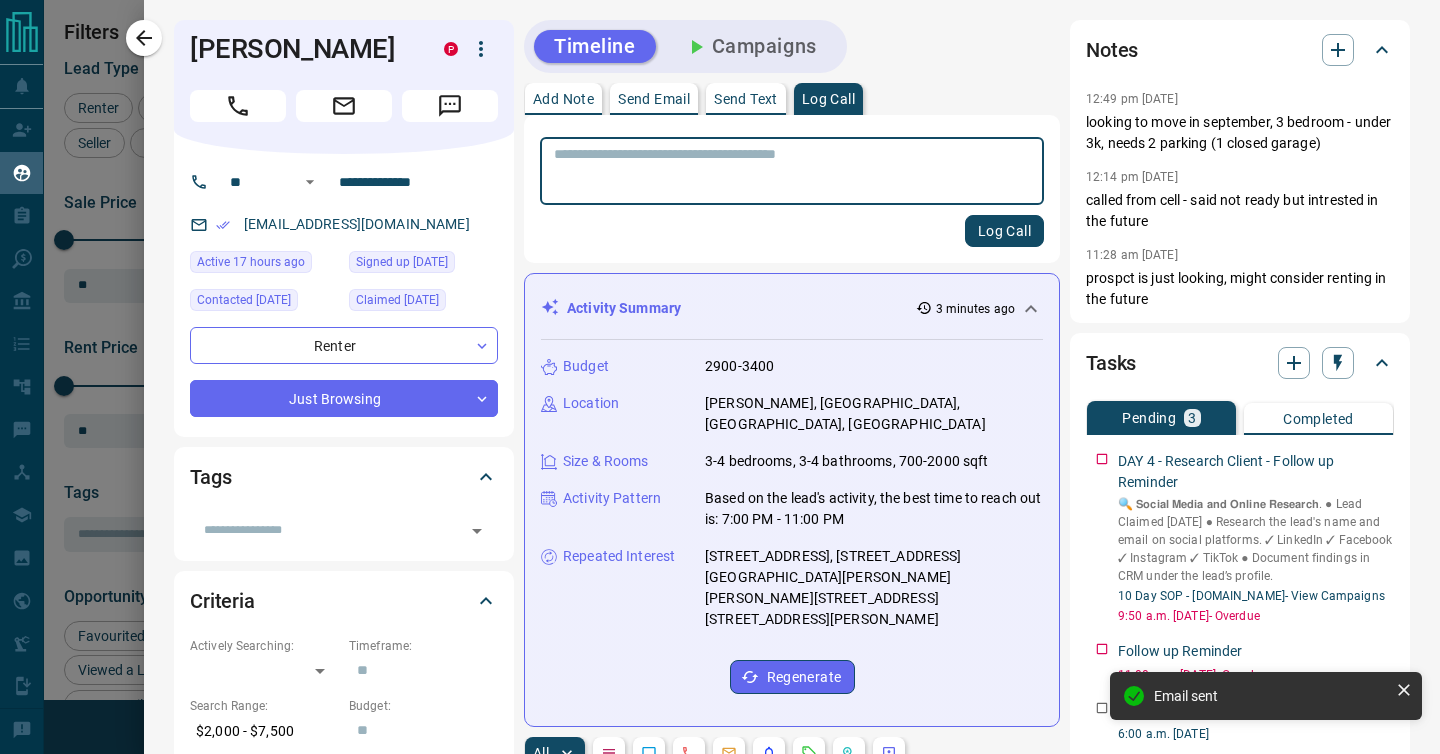 click at bounding box center (792, 171) 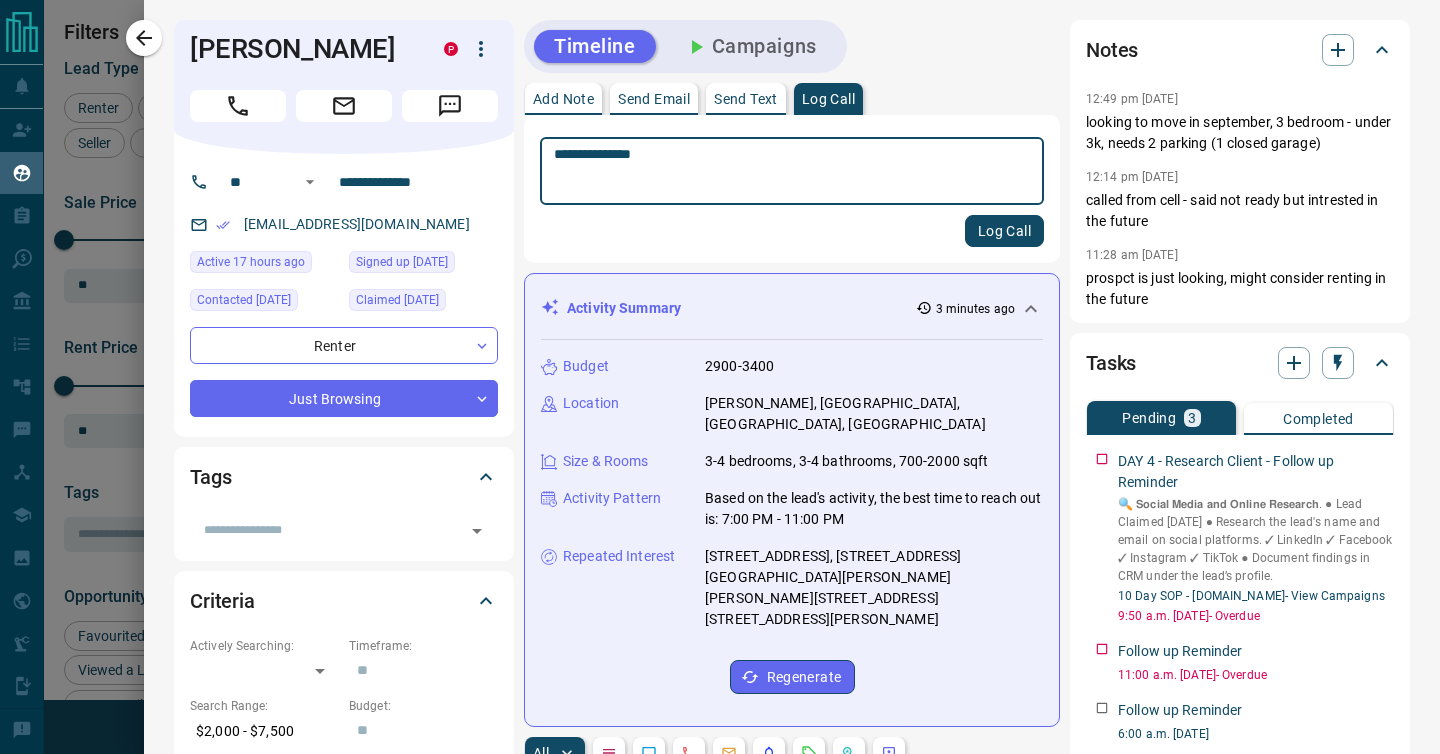 click on "**********" at bounding box center (792, 171) 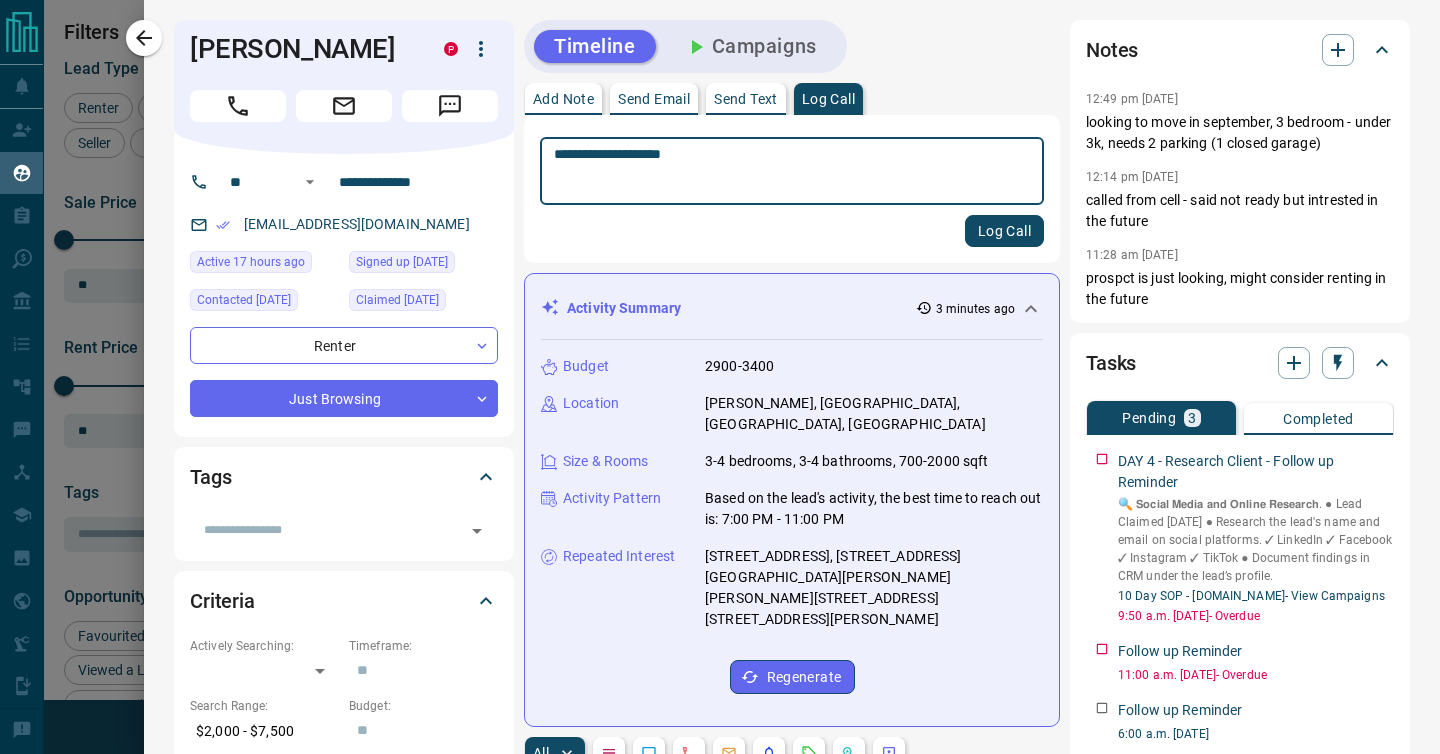 click on "**********" at bounding box center [792, 171] 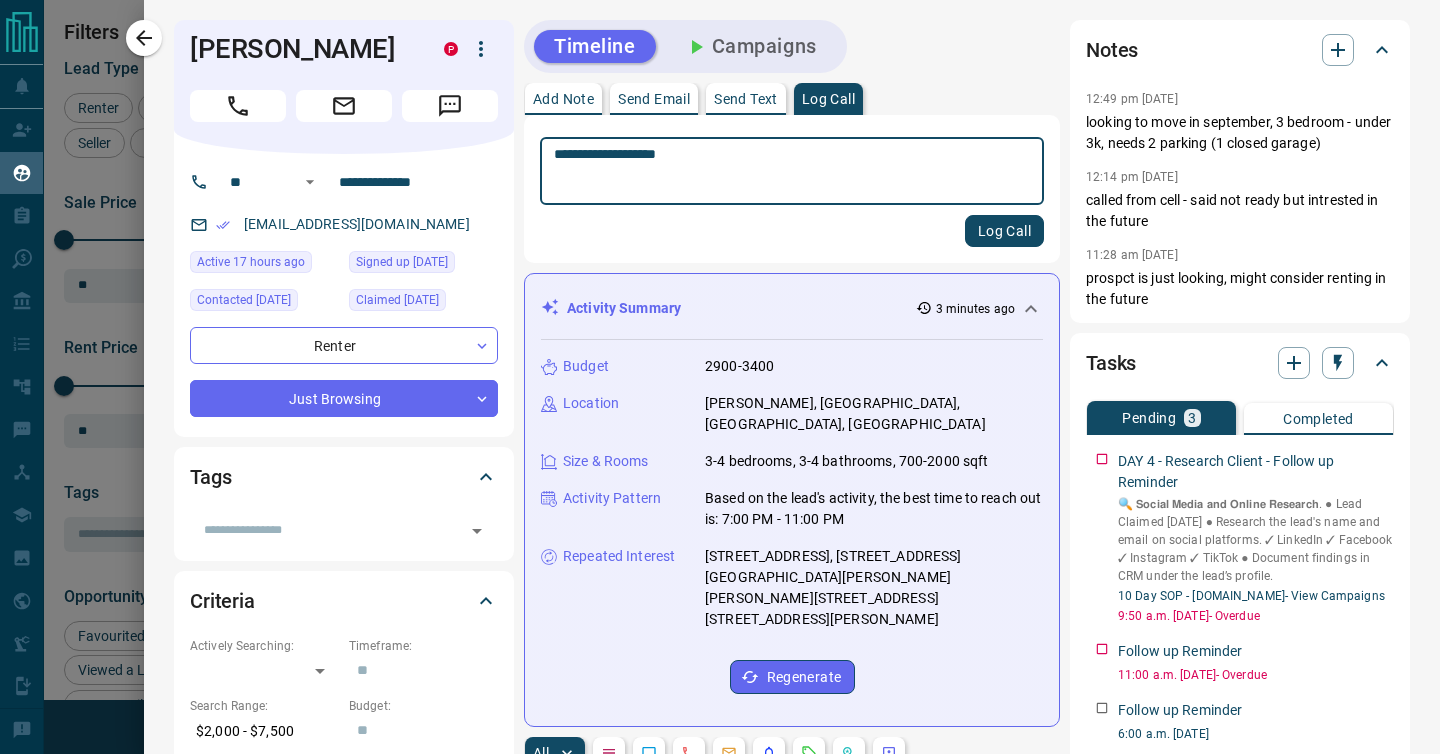 type on "**********" 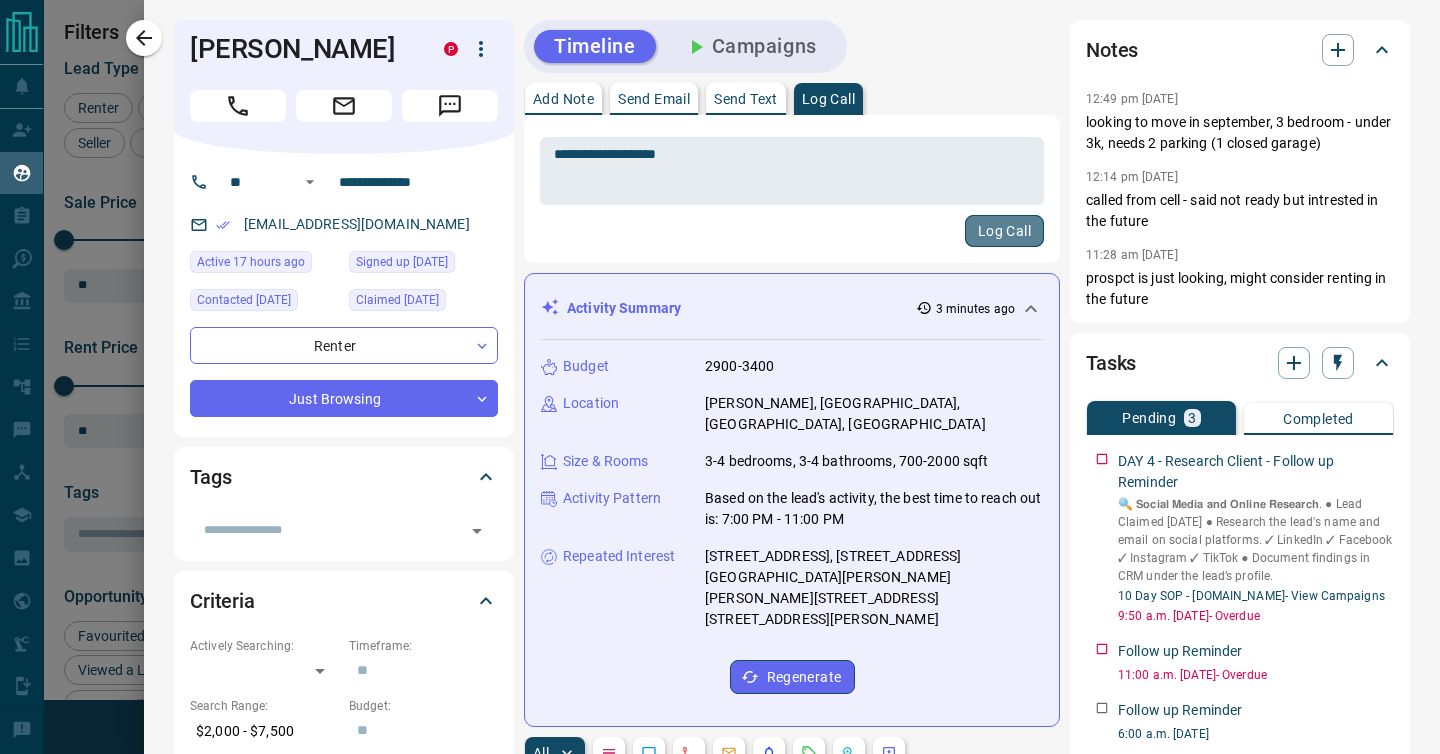 click on "Log Call" at bounding box center [1004, 231] 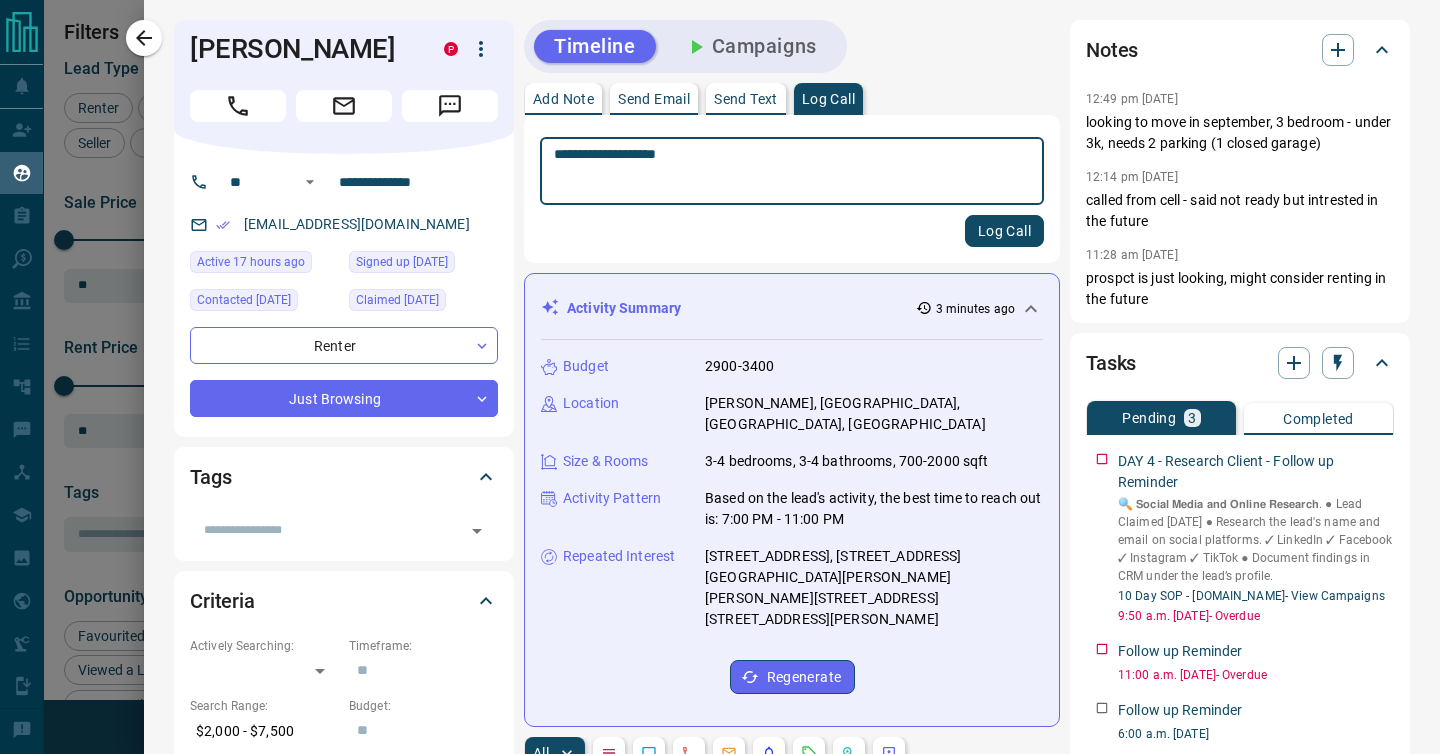 type 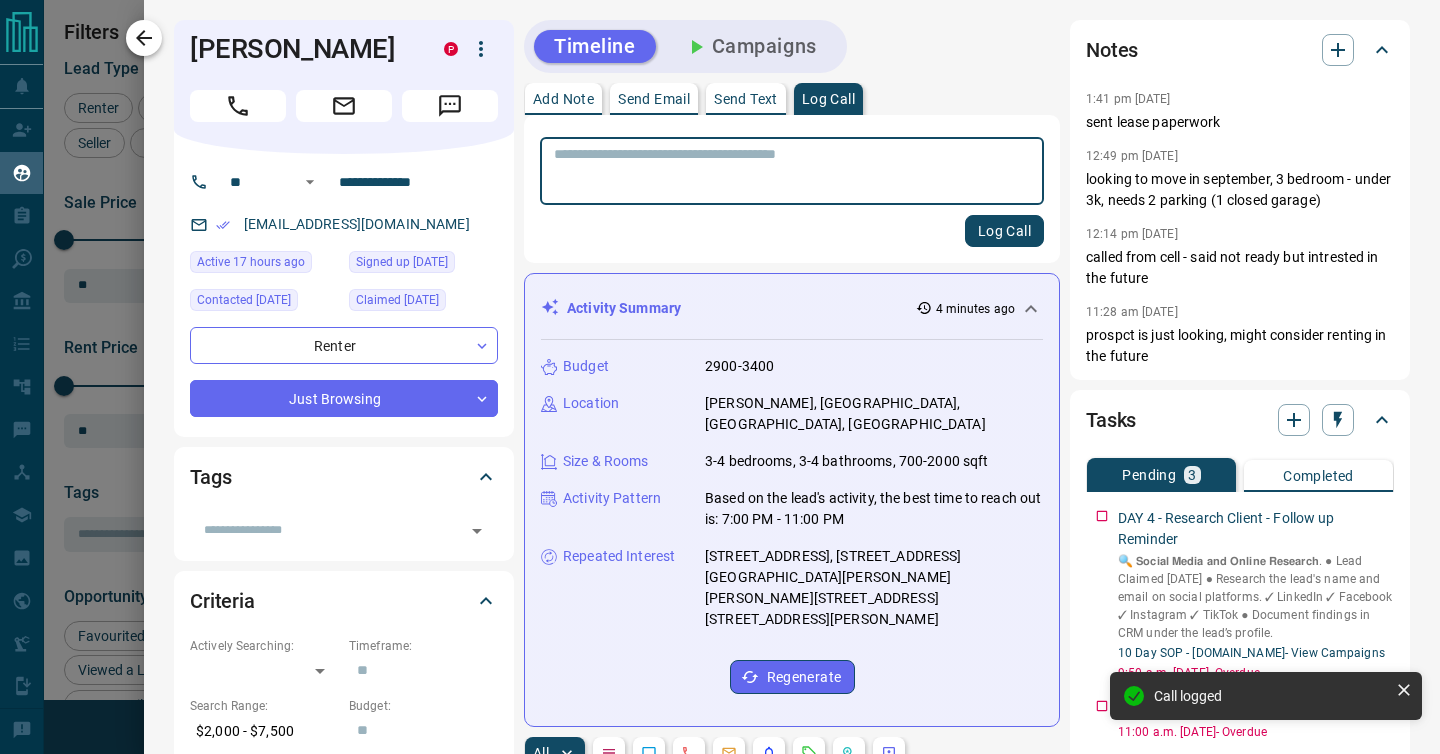 click 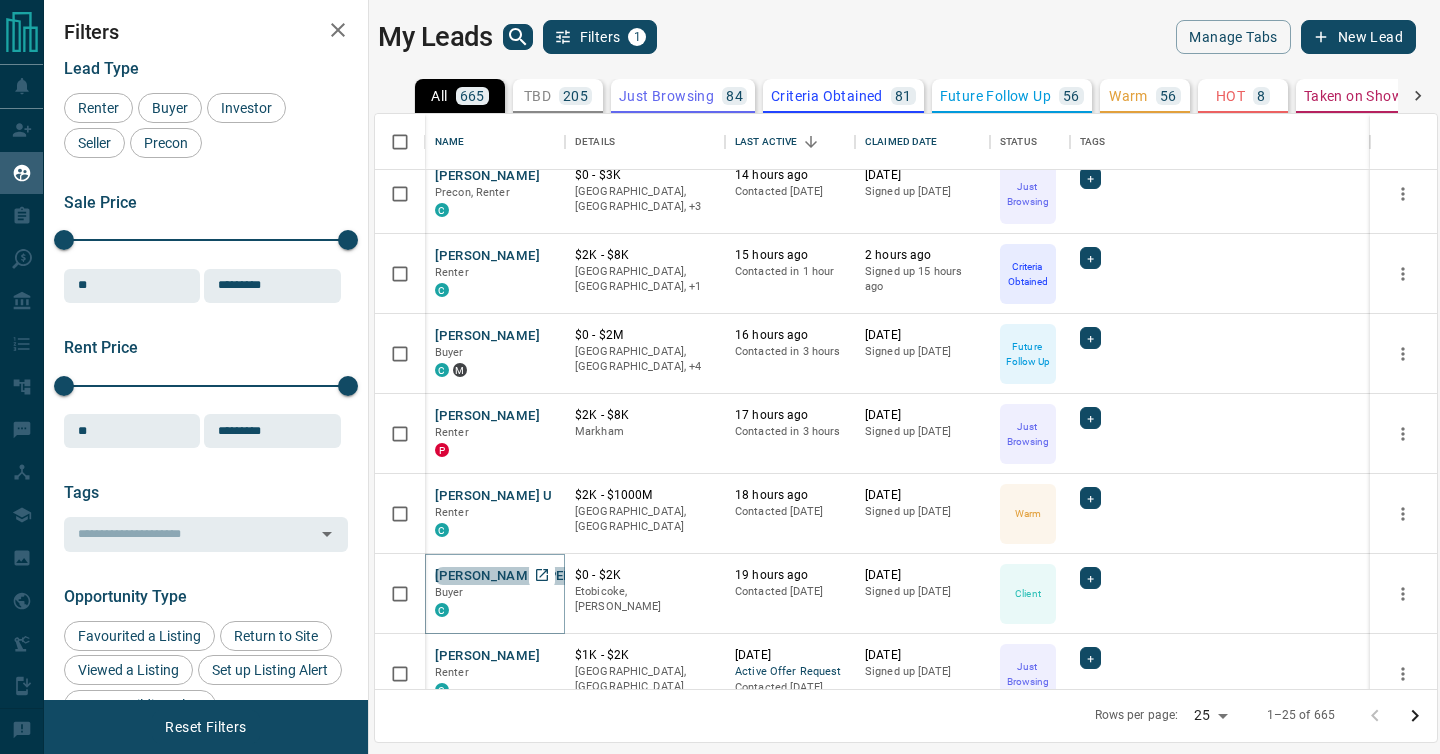 click on "[PERSON_NAME] [PERSON_NAME]" at bounding box center (541, 576) 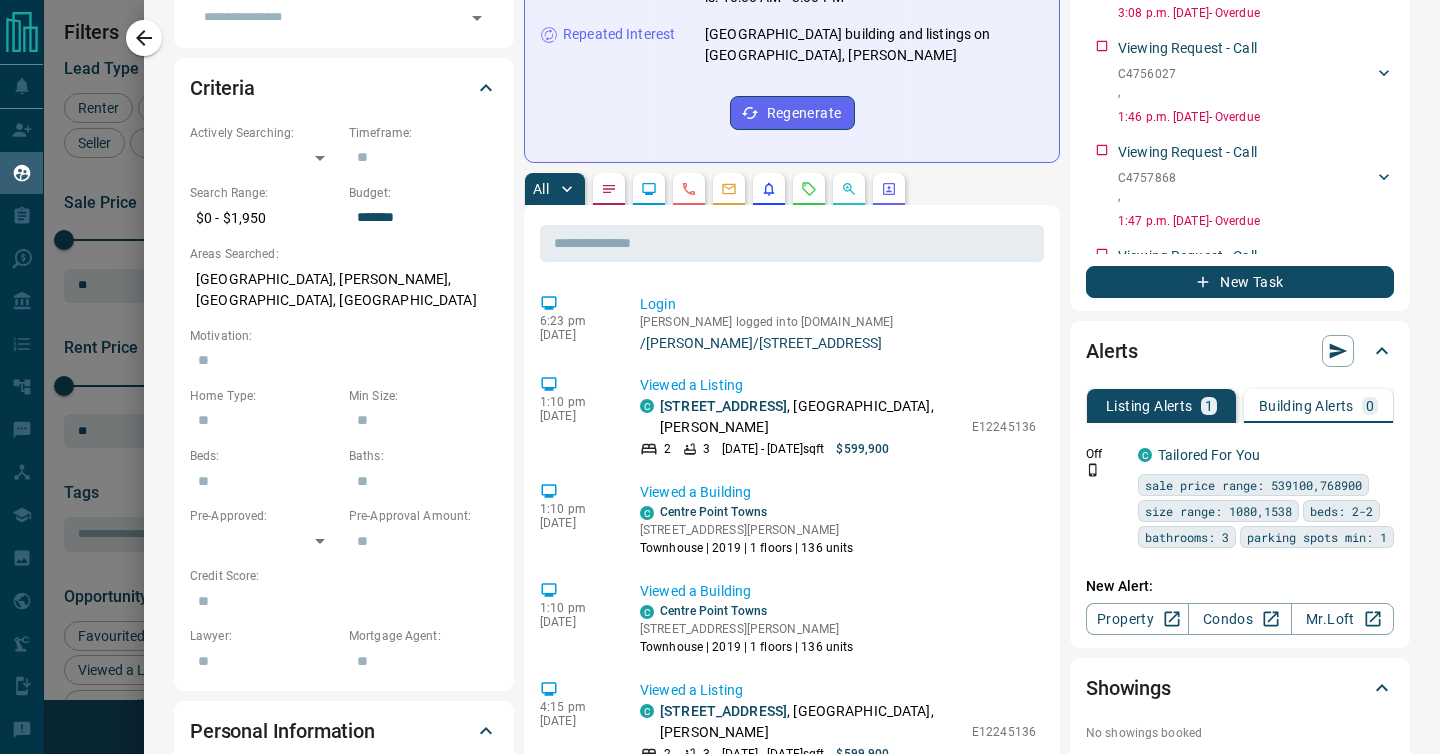 scroll, scrollTop: 550, scrollLeft: 0, axis: vertical 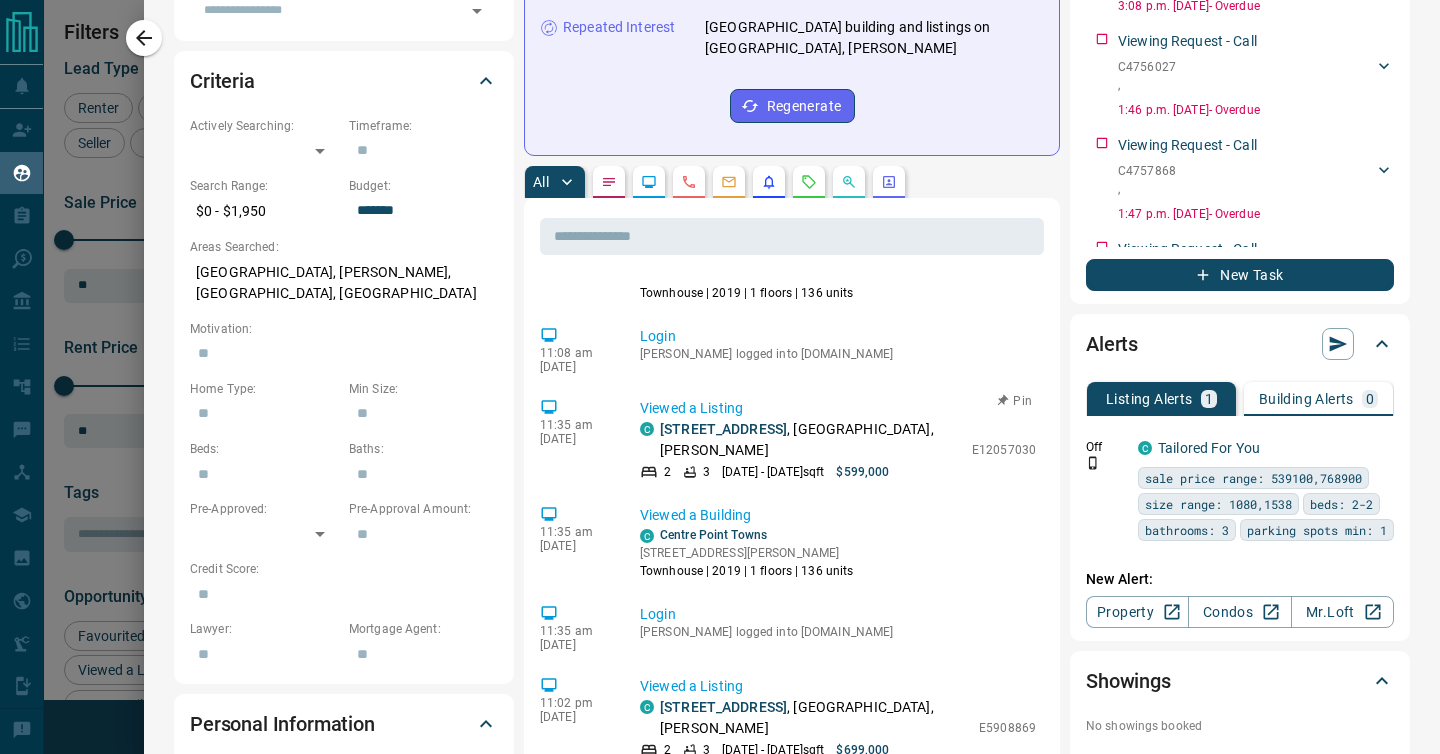 click on "[STREET_ADDRESS][PERSON_NAME]" at bounding box center (811, 440) 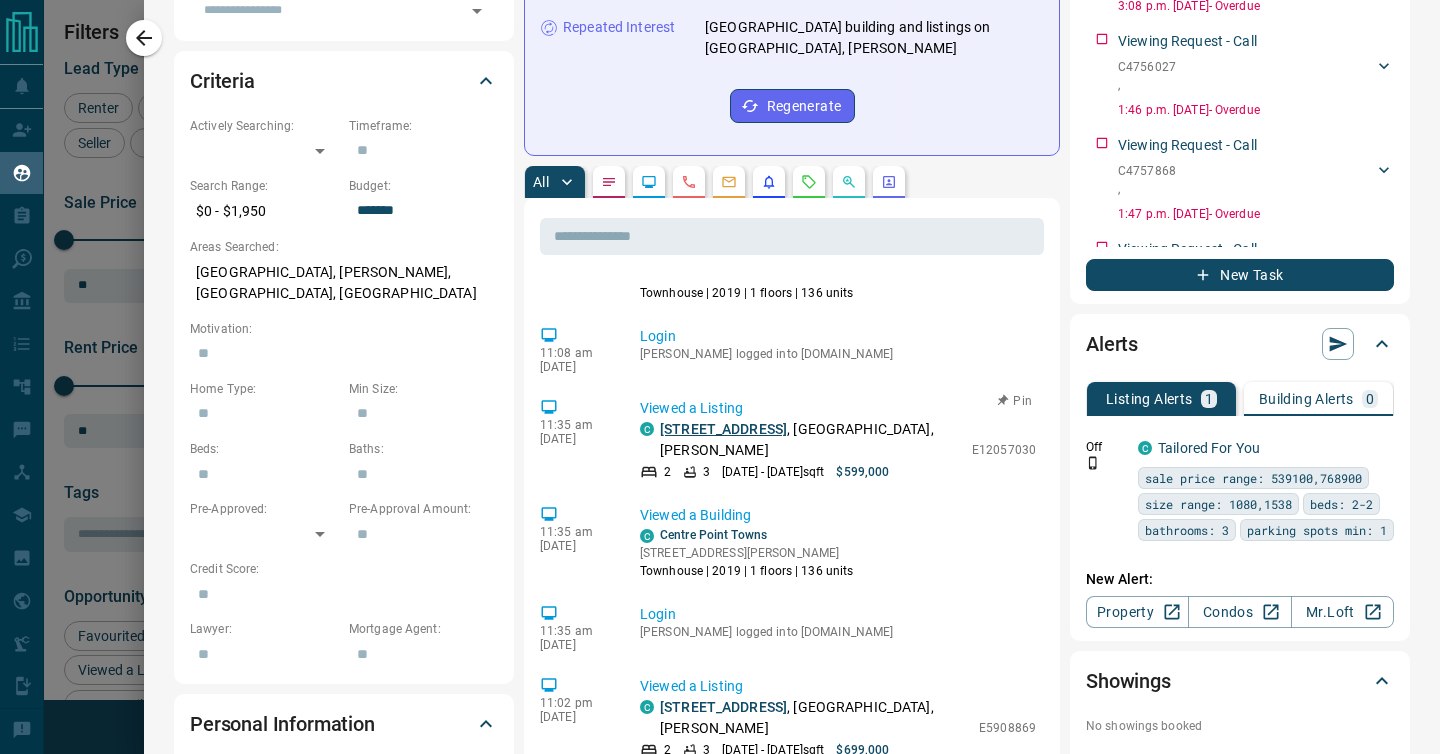 click on "[STREET_ADDRESS]" at bounding box center (723, 429) 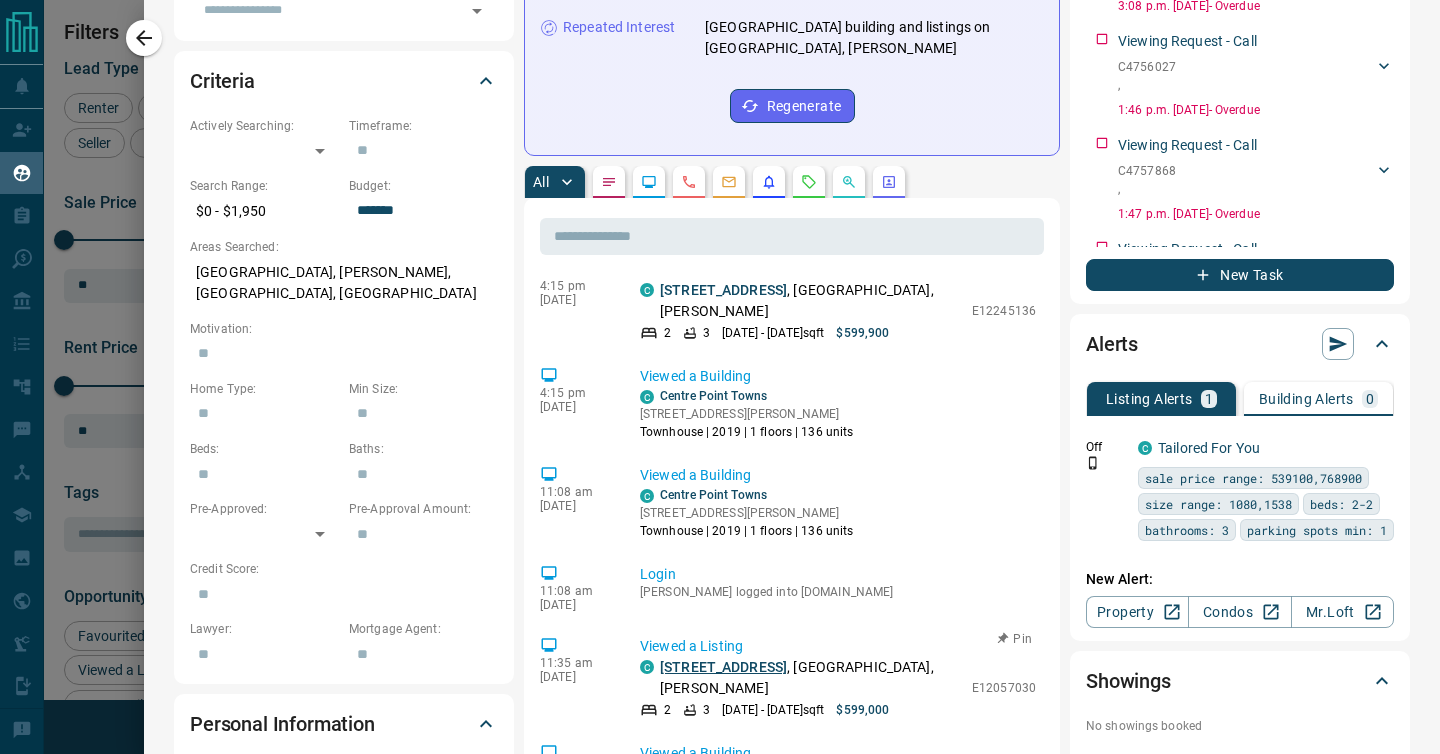 scroll, scrollTop: 0, scrollLeft: 0, axis: both 